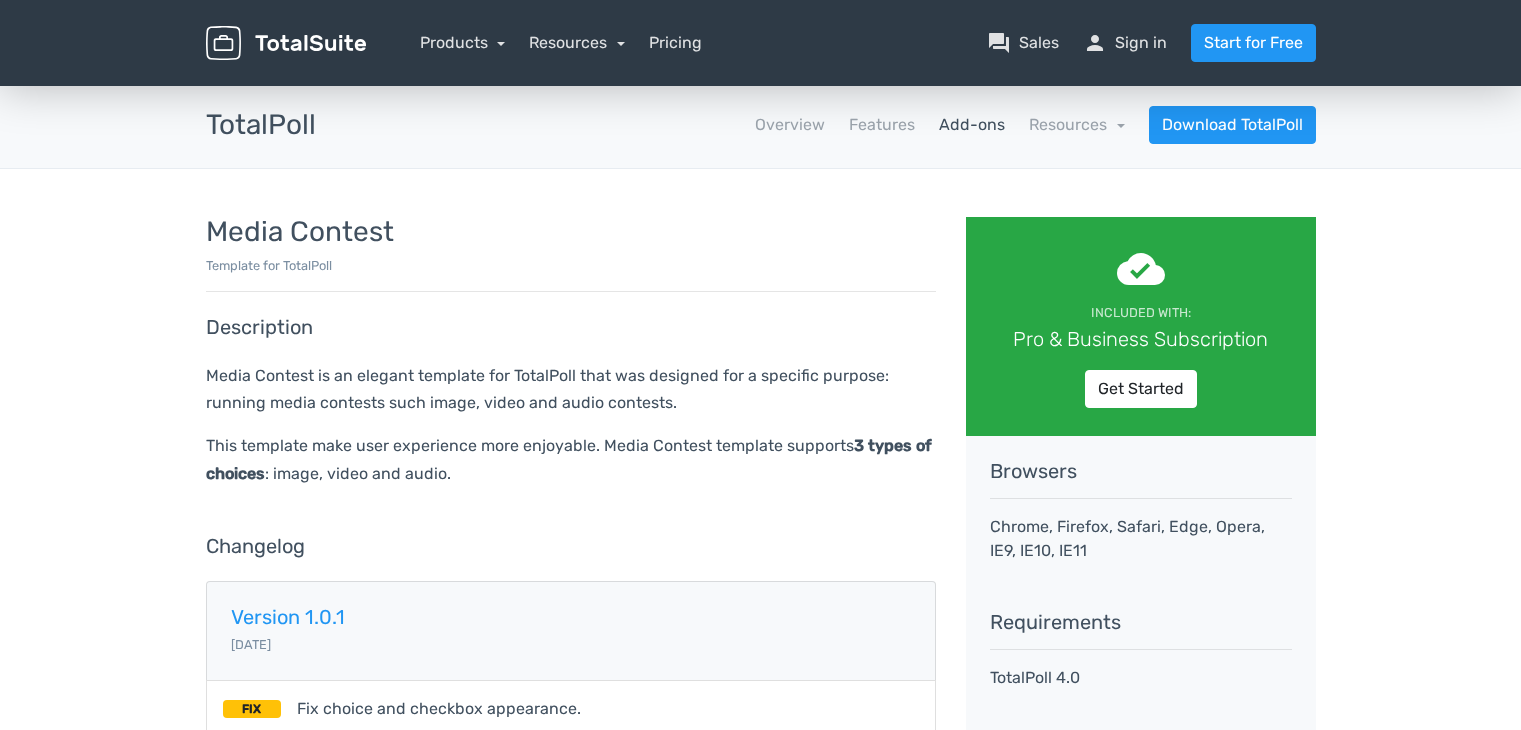 scroll, scrollTop: 0, scrollLeft: 0, axis: both 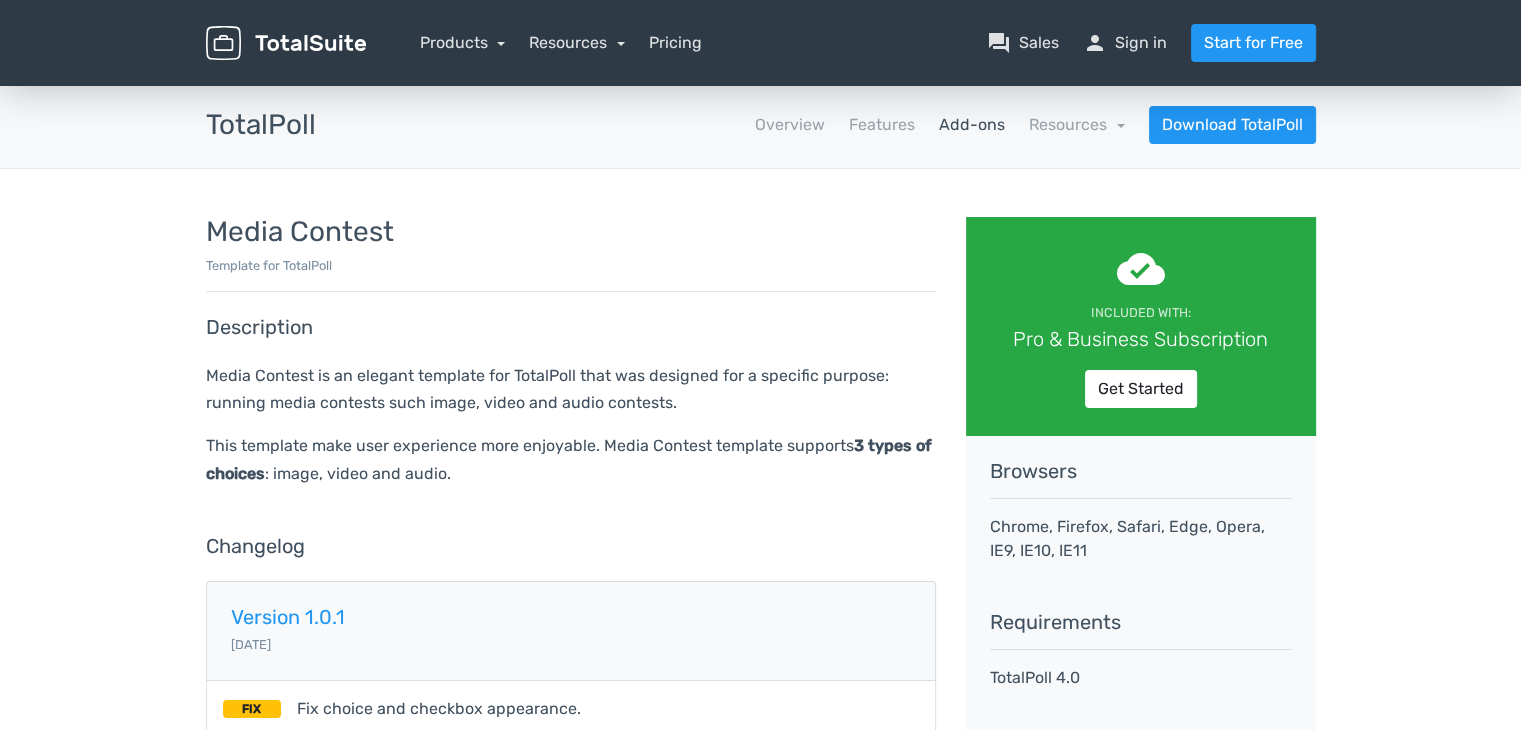 click on "Media Contest is an elegant template for TotalPoll that was designed for a specific purpose: running media contests such image, video and audio contests." at bounding box center (571, 389) 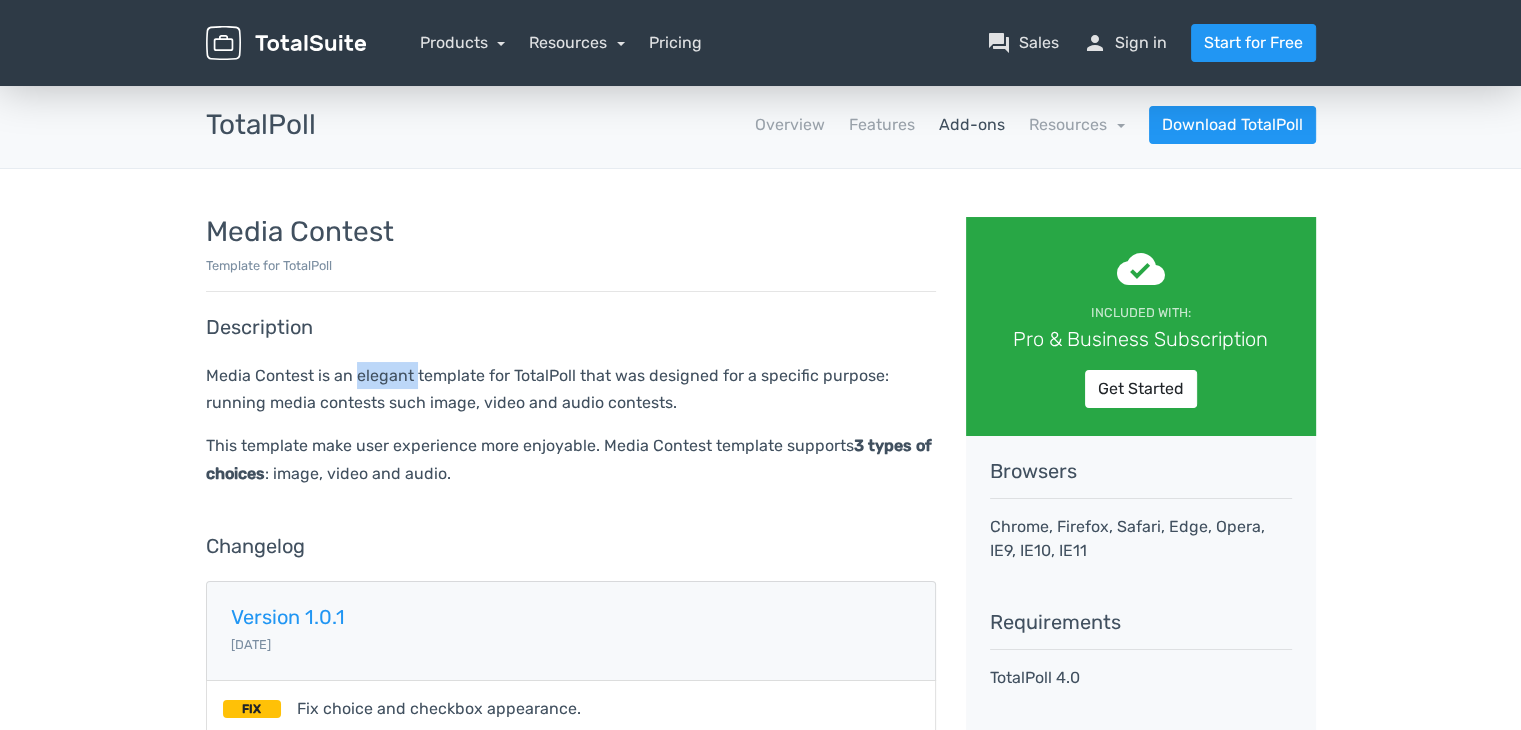 click on "Media Contest is an elegant template for TotalPoll that was designed for a specific purpose: running media contests such image, video and audio contests." at bounding box center [571, 389] 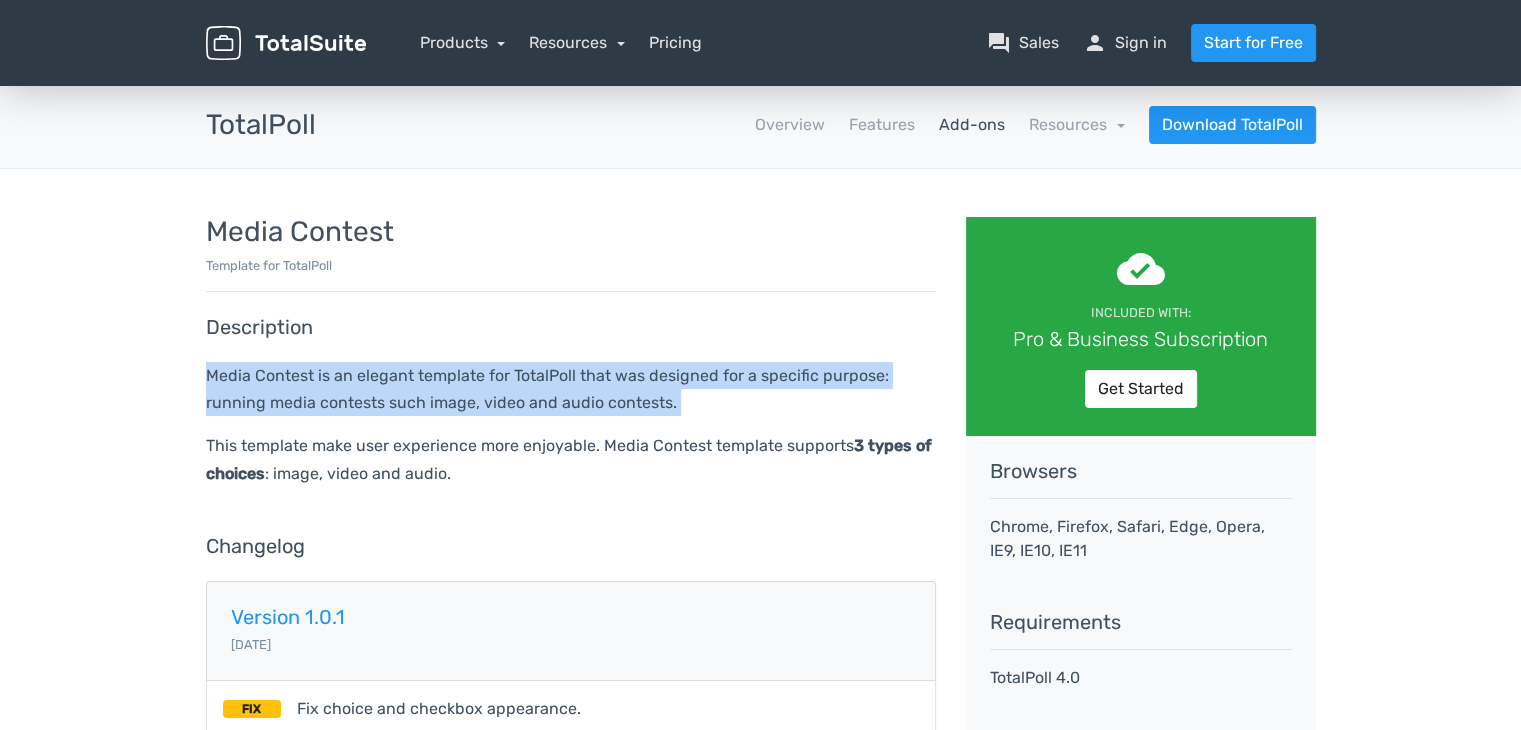 click on "Media Contest is an elegant template for TotalPoll that was designed for a specific purpose: running media contests such image, video and audio contests." at bounding box center [571, 389] 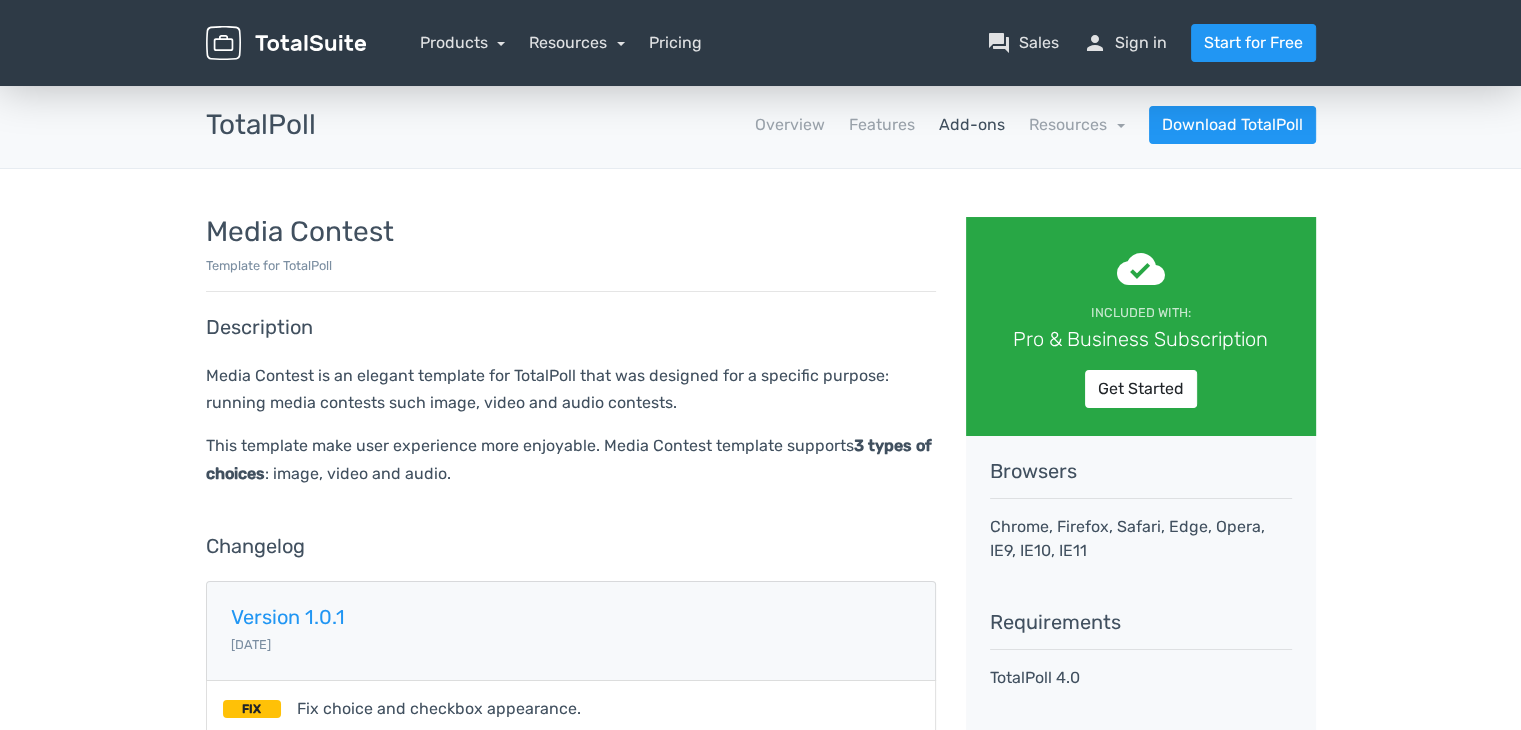 click on "Media Contest is an elegant template for TotalPoll that was designed for a specific purpose: running media contests such image, video and audio contests." at bounding box center (571, 389) 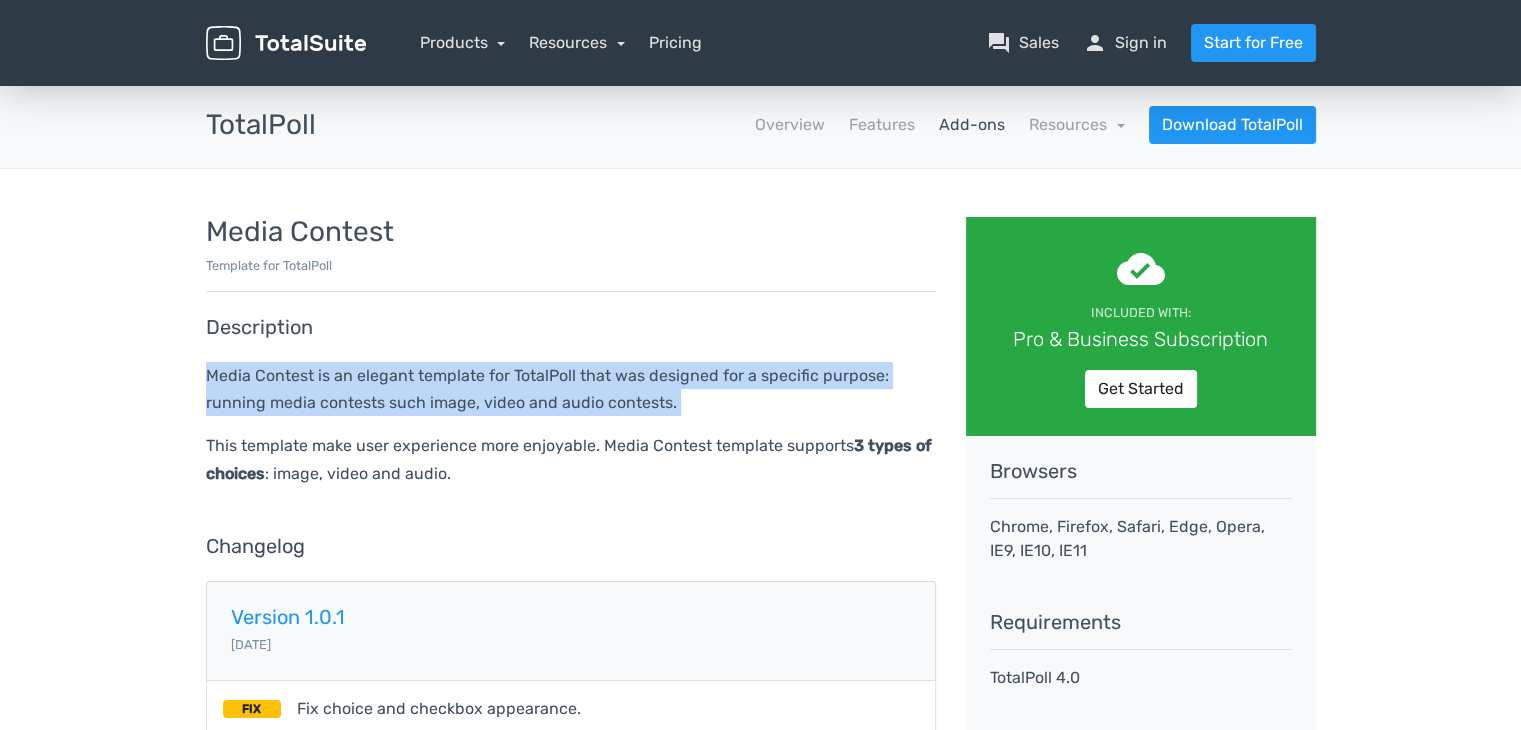 click on "Media Contest is an elegant template for TotalPoll that was designed for a specific purpose: running media contests such image, video and audio contests." at bounding box center [571, 389] 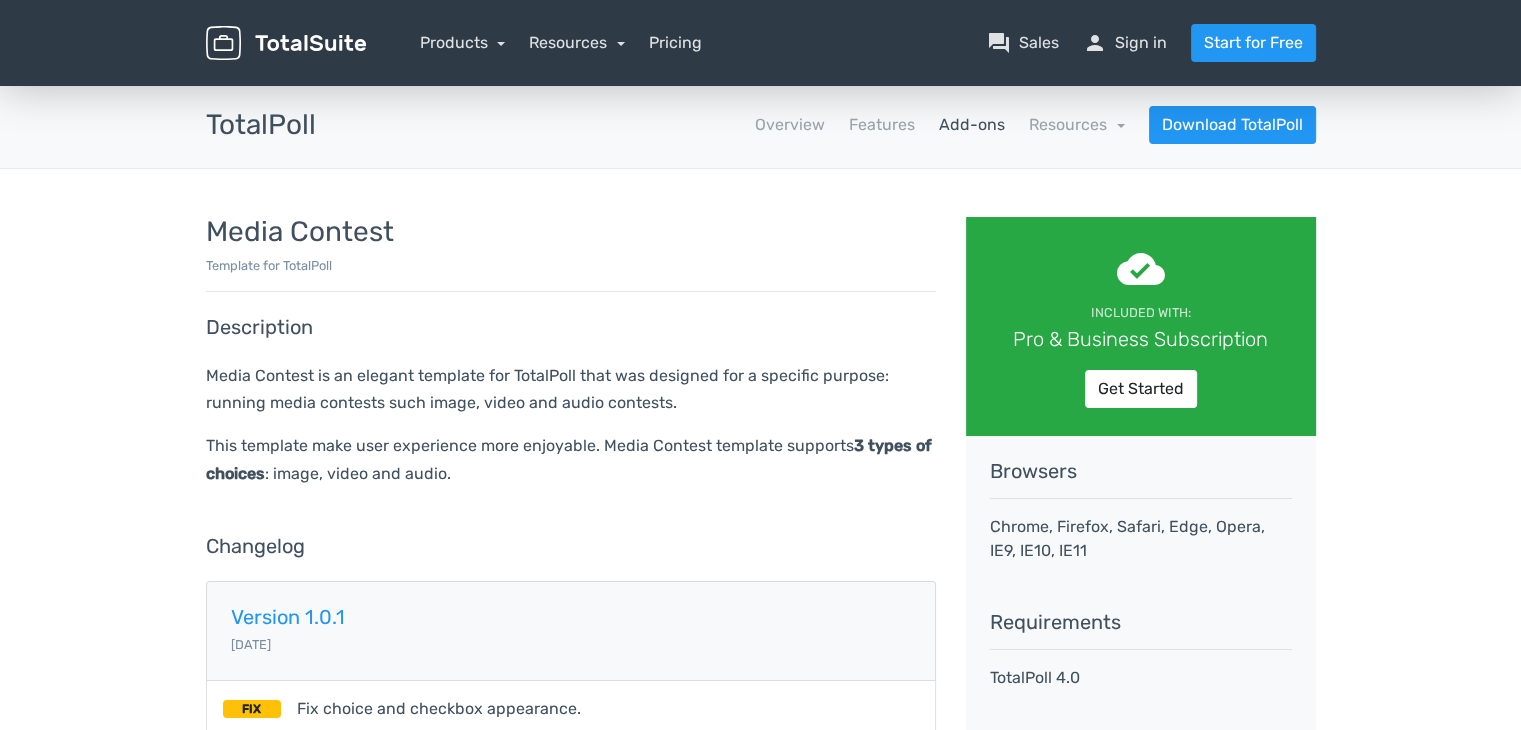 click on "This template make user experience more enjoyable. Media Contest template supports  3 types of choices : image, video and audio." at bounding box center (571, 459) 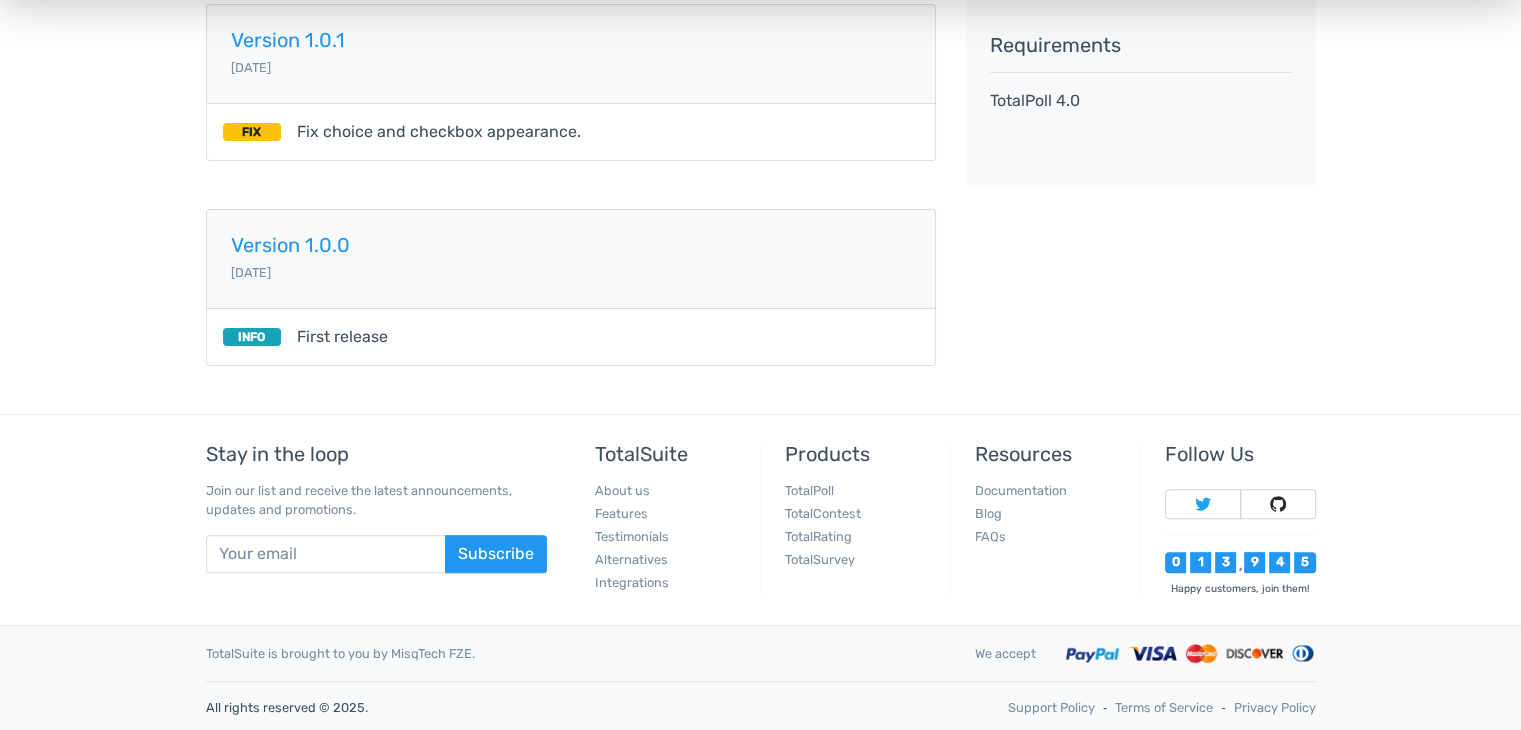 scroll, scrollTop: 0, scrollLeft: 0, axis: both 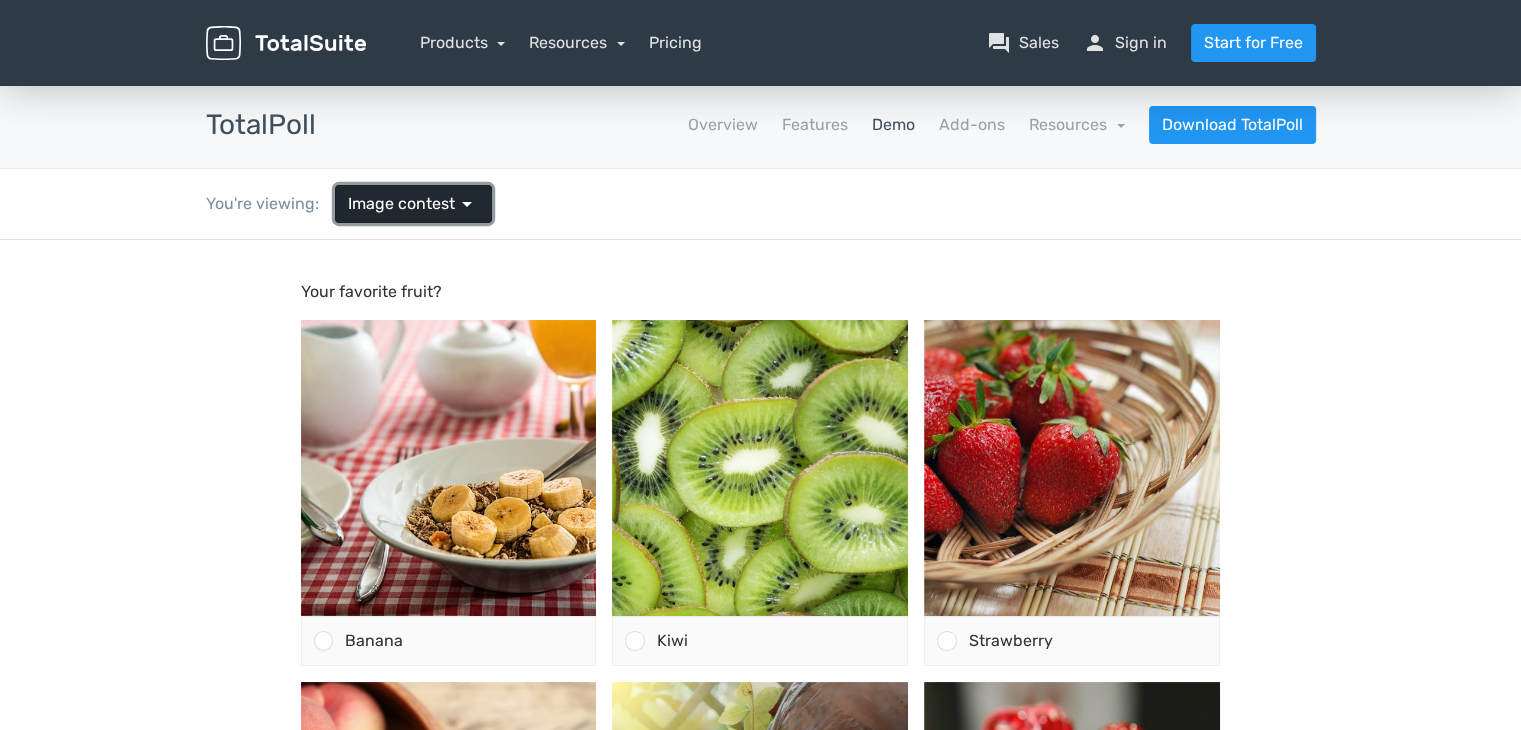 click on "Image contest" at bounding box center [401, 204] 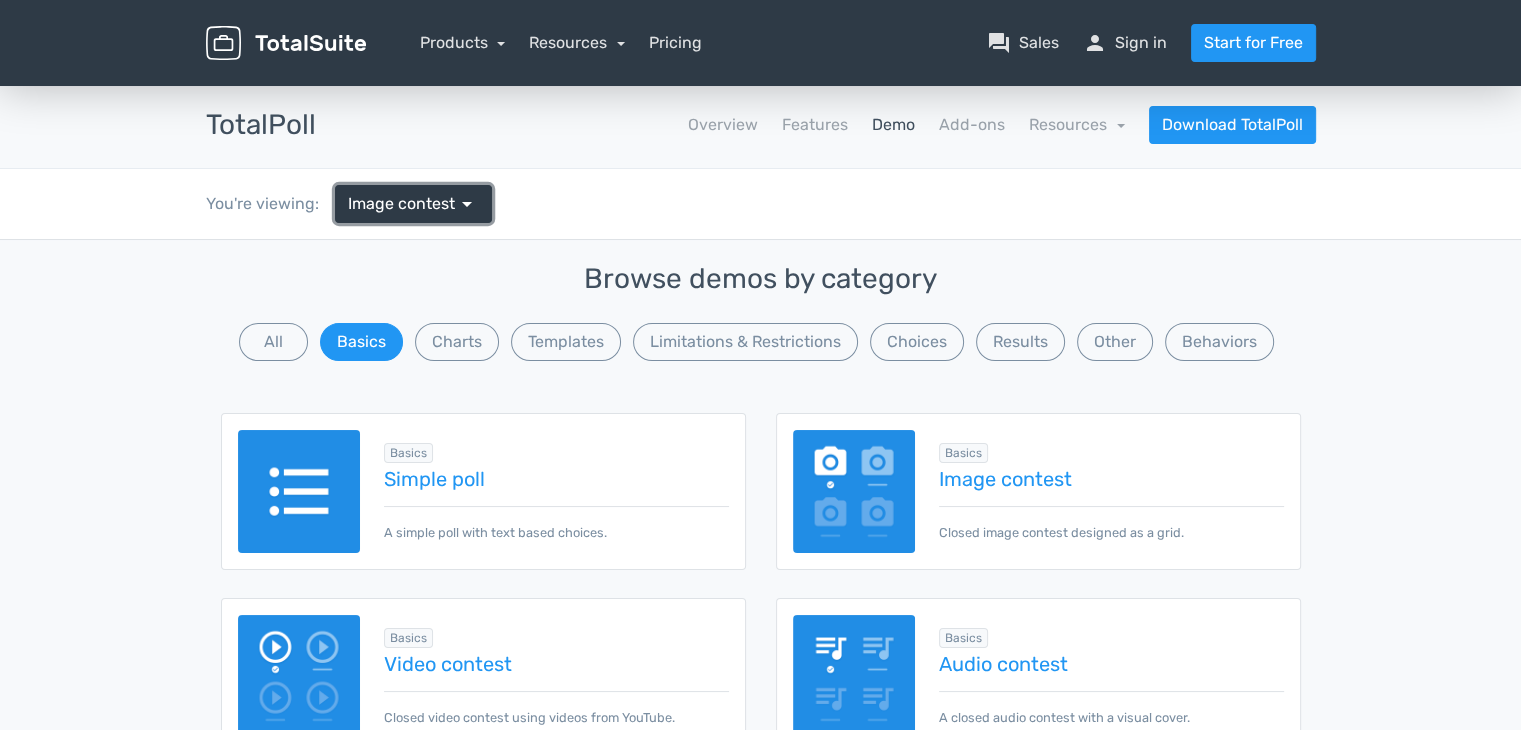 scroll, scrollTop: 100, scrollLeft: 0, axis: vertical 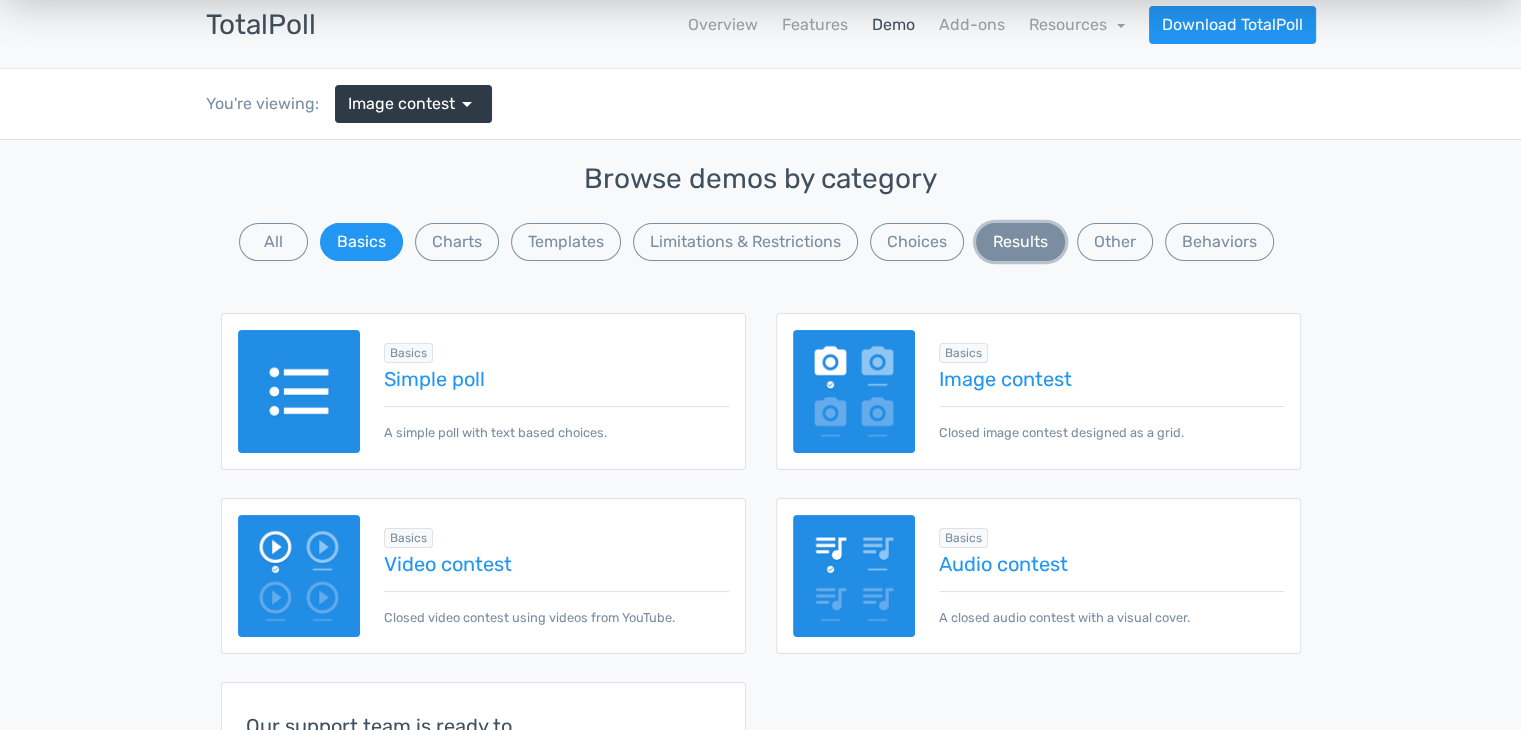 click on "Results" at bounding box center (1020, 242) 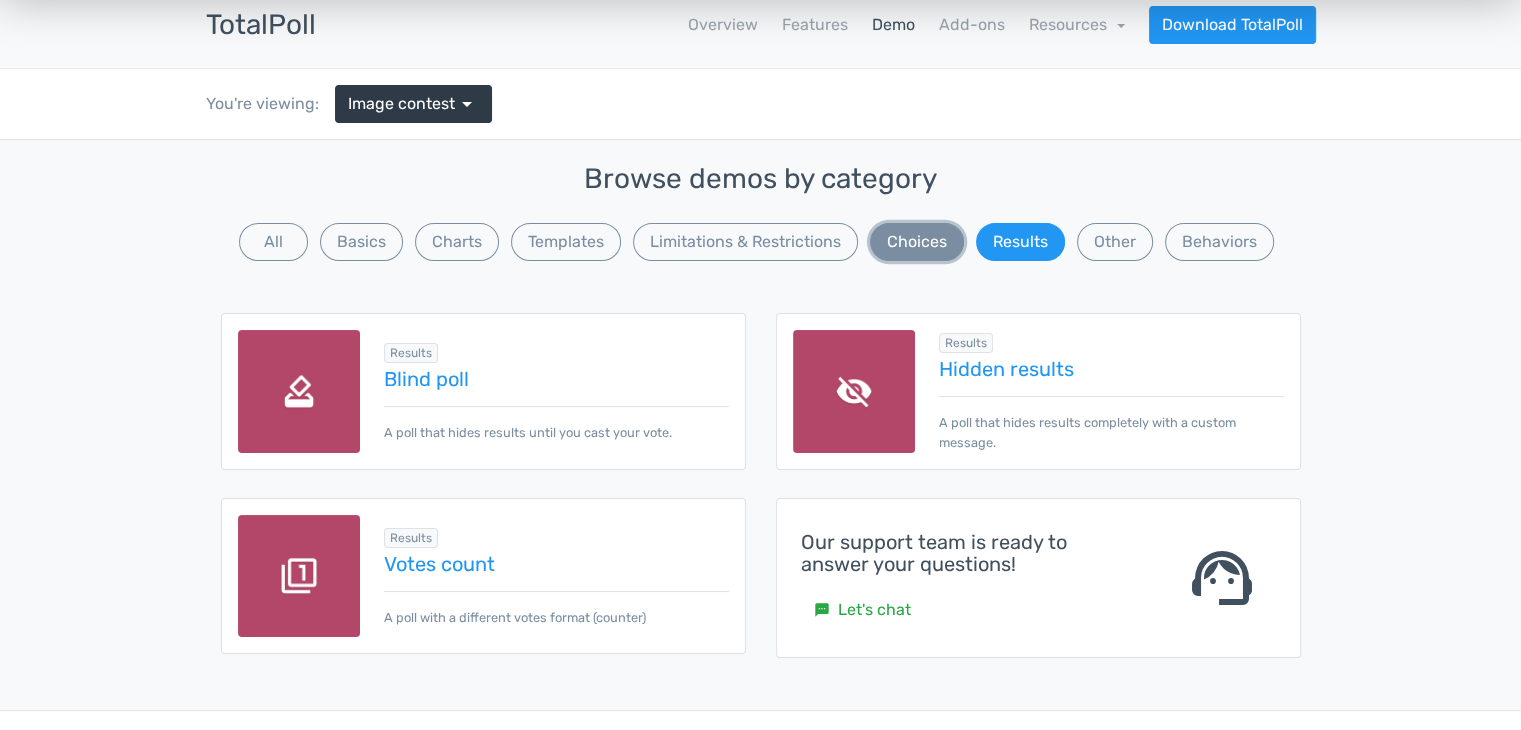 click on "Choices" at bounding box center (917, 242) 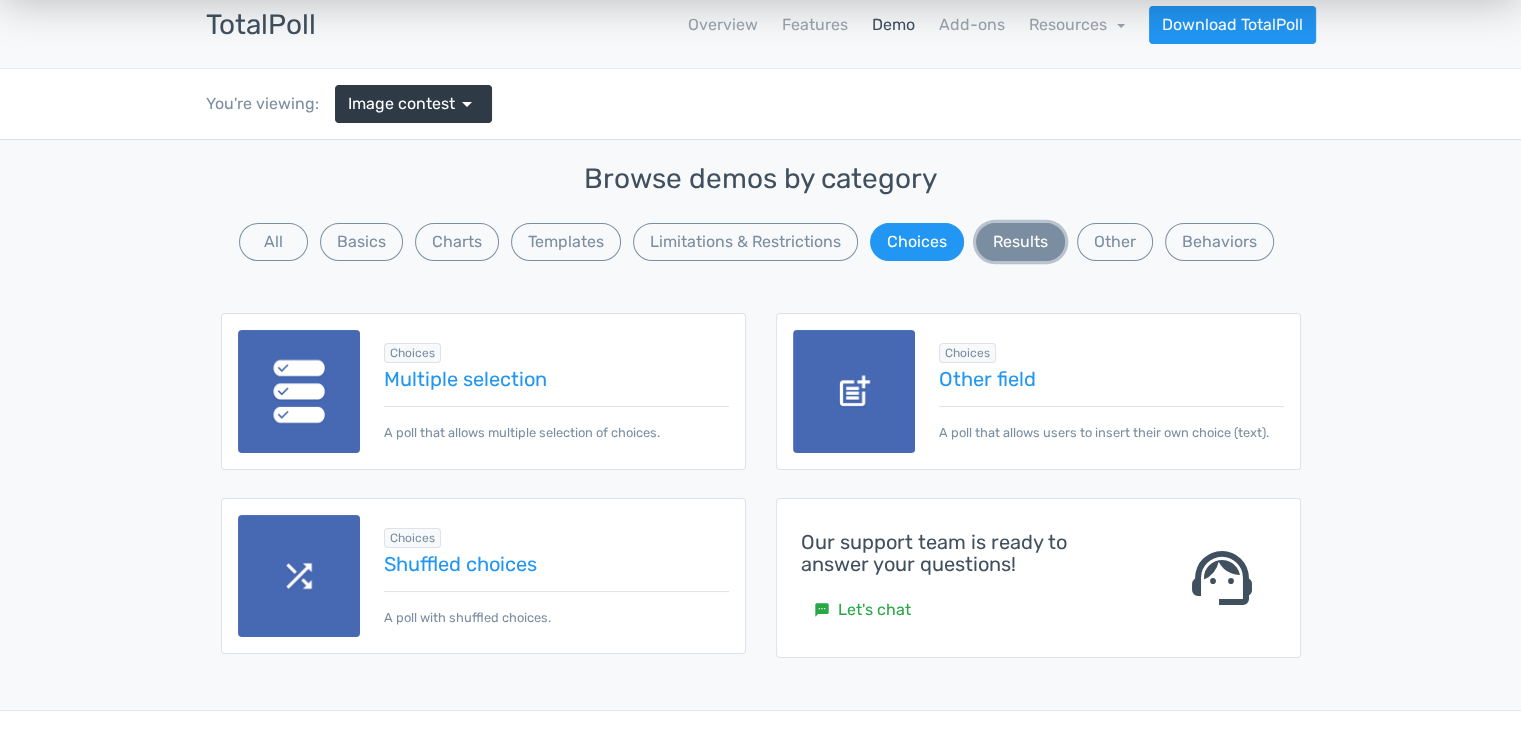 click on "Results" at bounding box center [1020, 242] 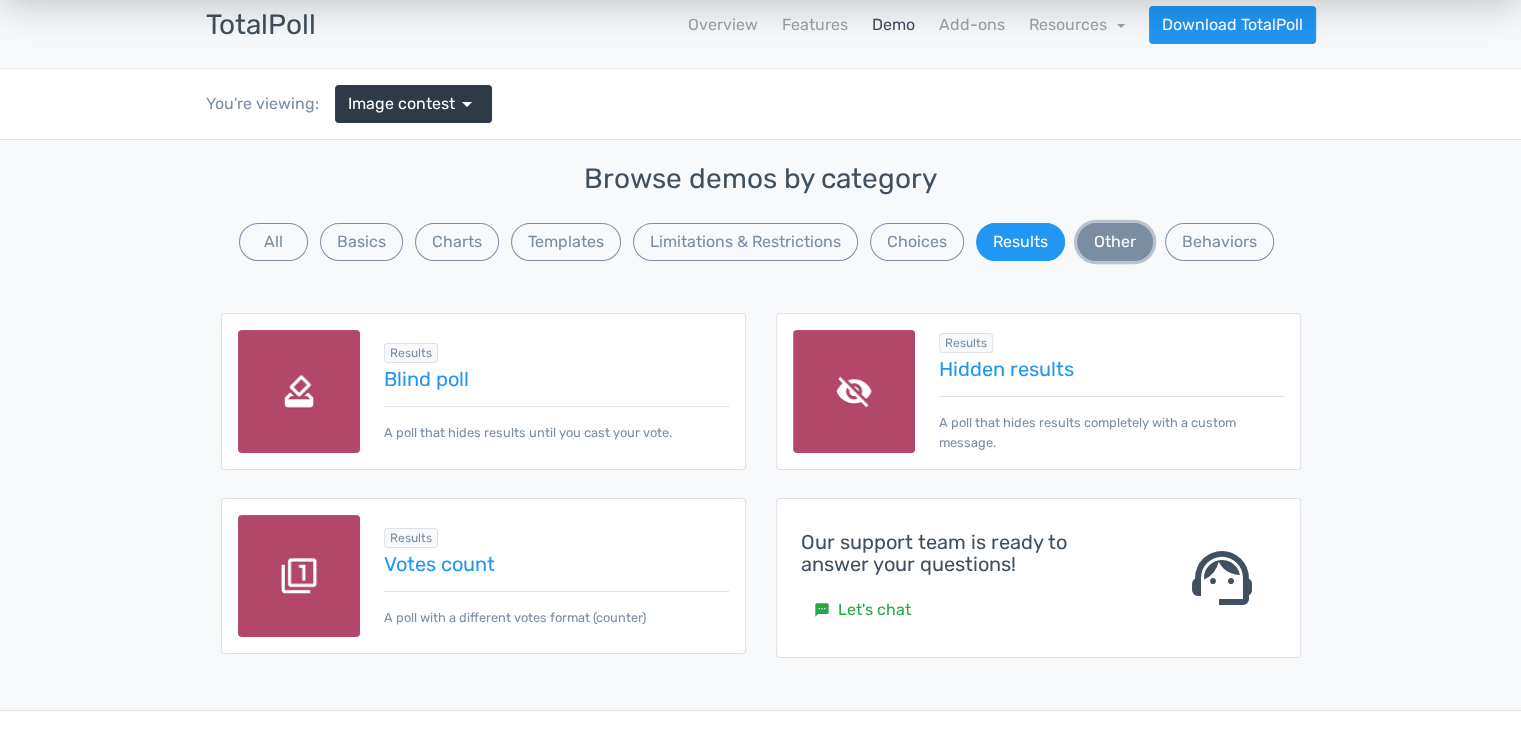 click on "Other" at bounding box center [1115, 242] 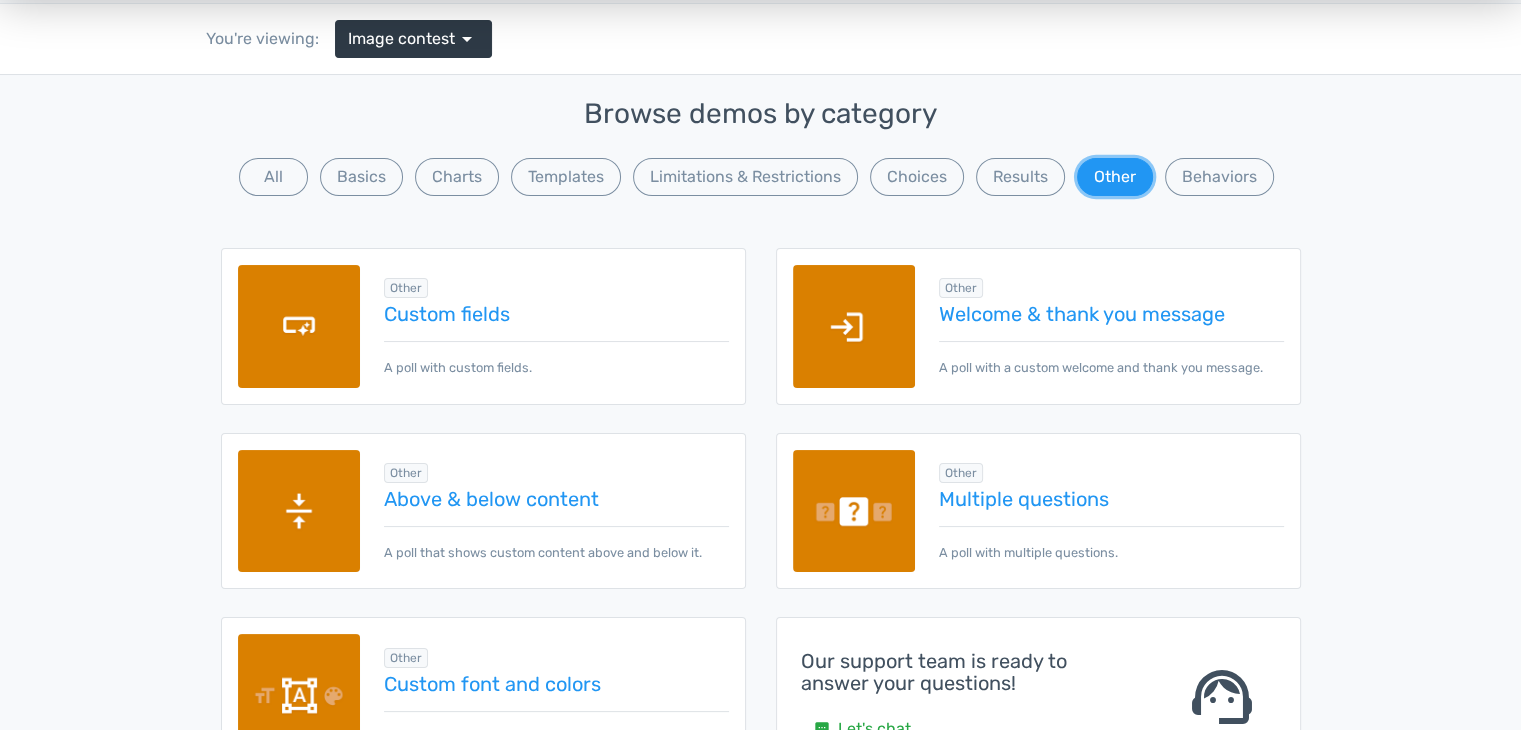 scroll, scrollTop: 200, scrollLeft: 0, axis: vertical 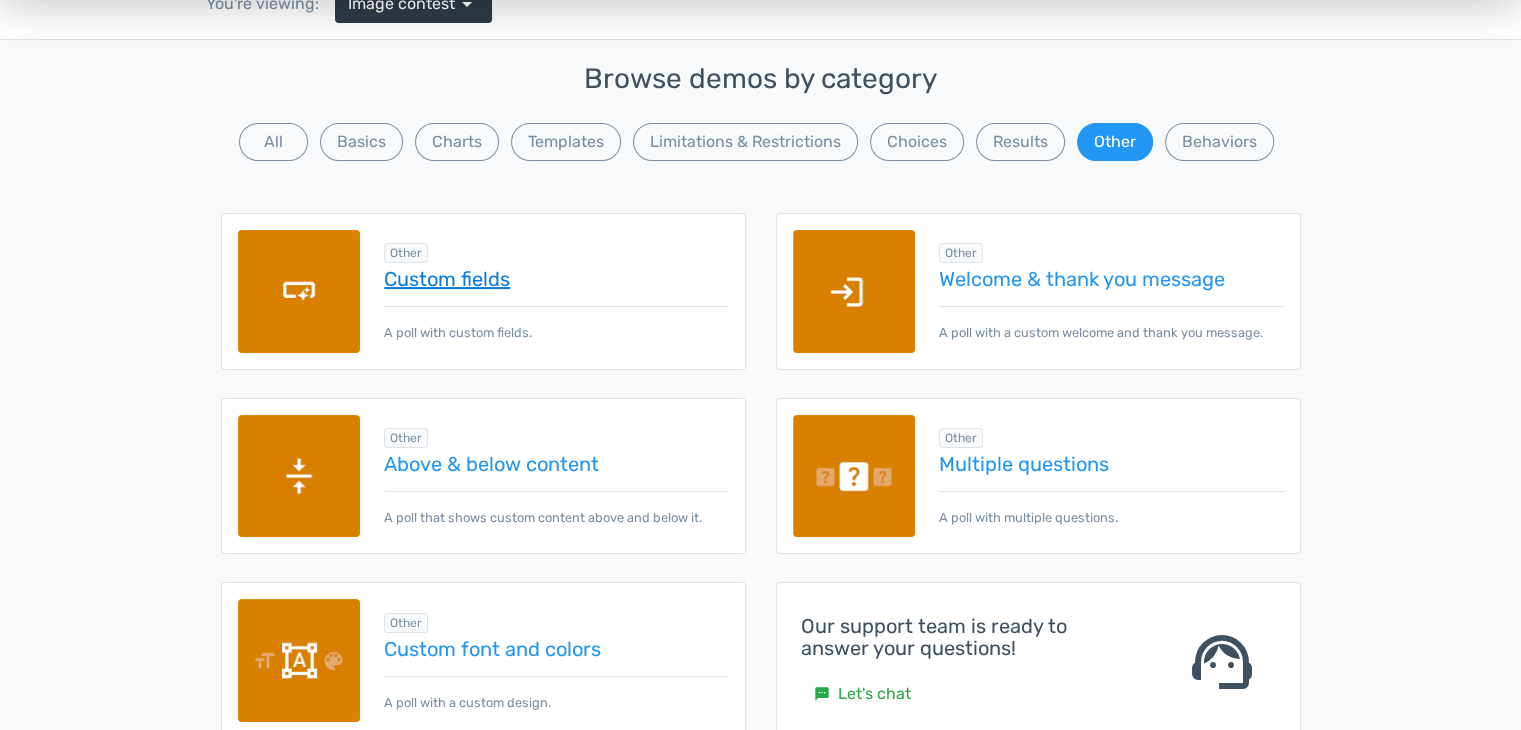 click on "Custom fields" at bounding box center (556, 279) 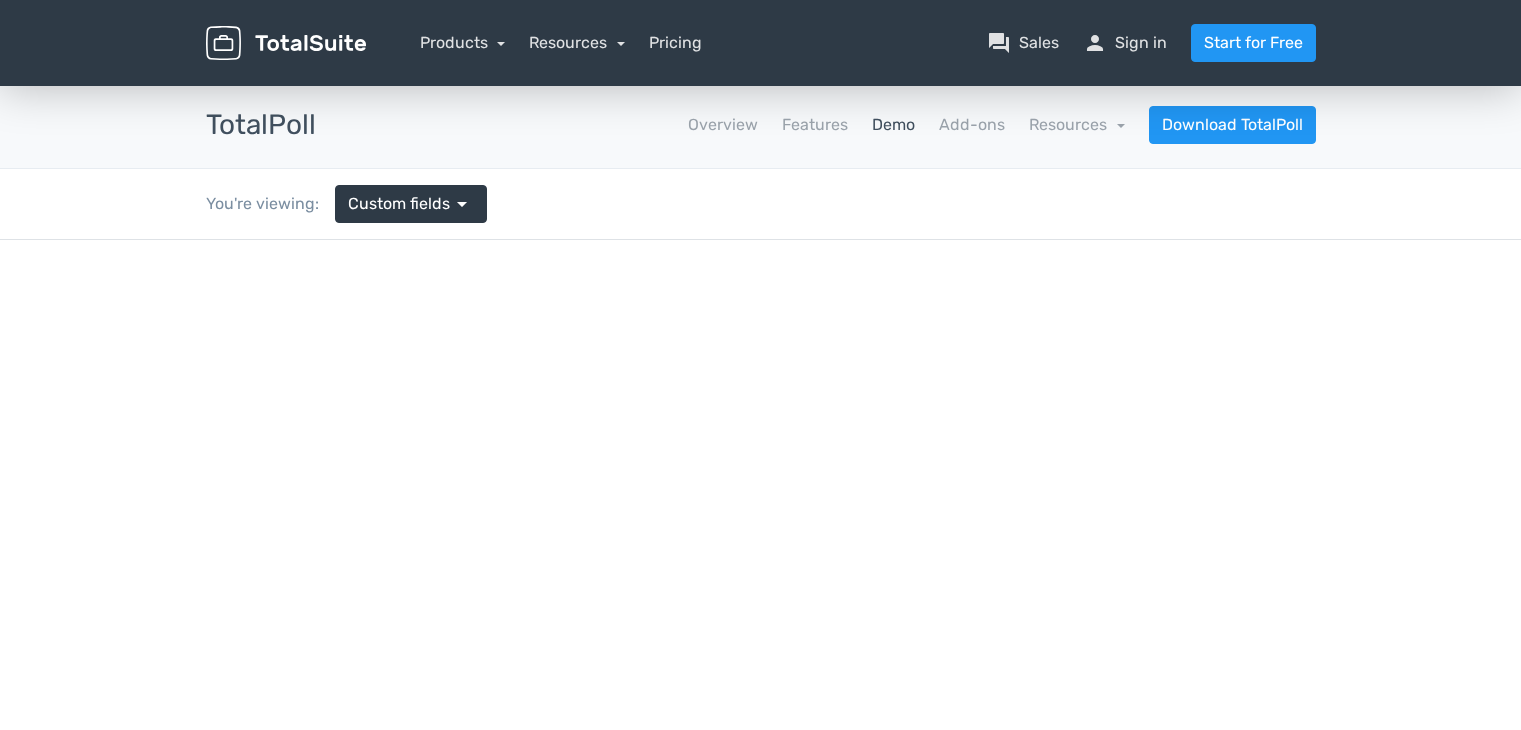 scroll, scrollTop: 0, scrollLeft: 0, axis: both 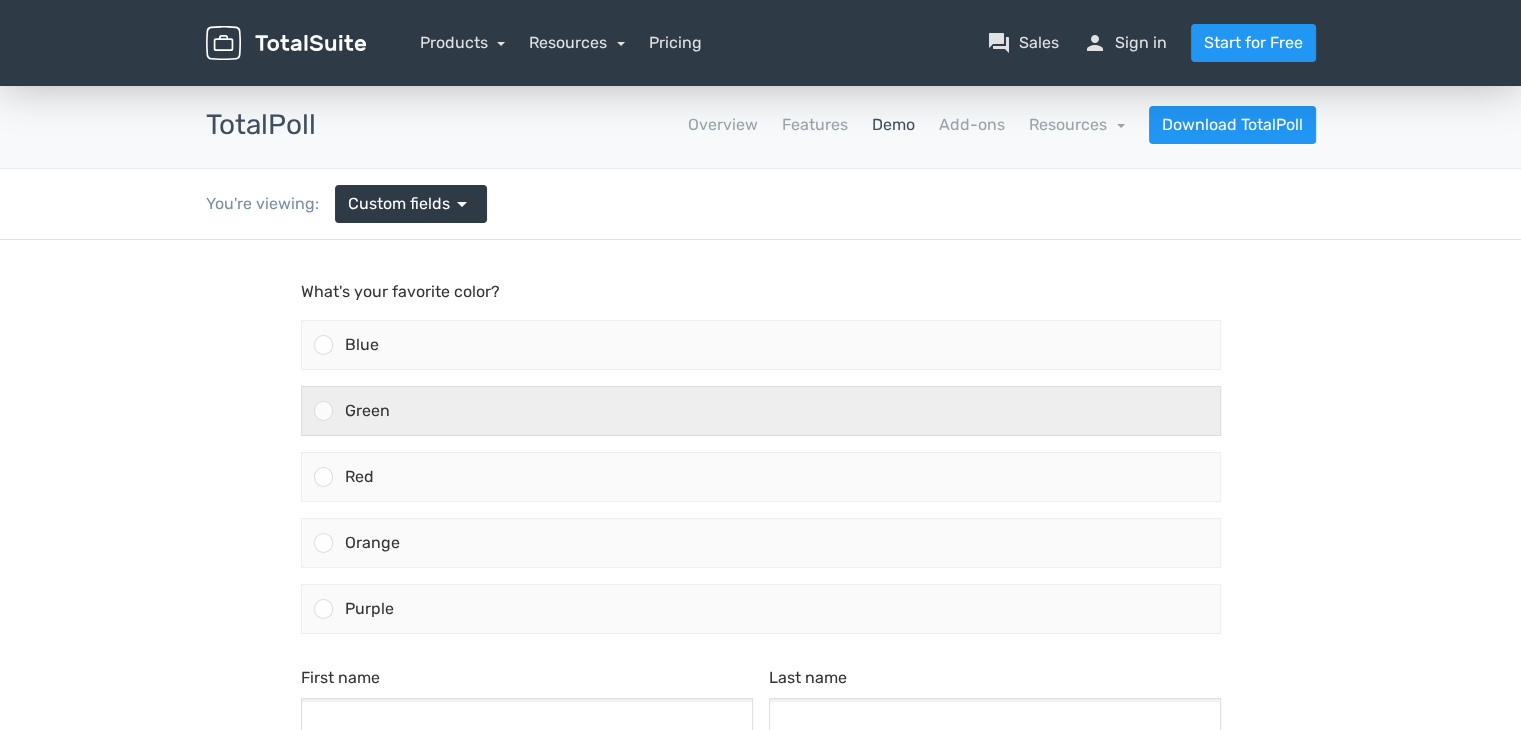 click on "Green" at bounding box center [776, 411] 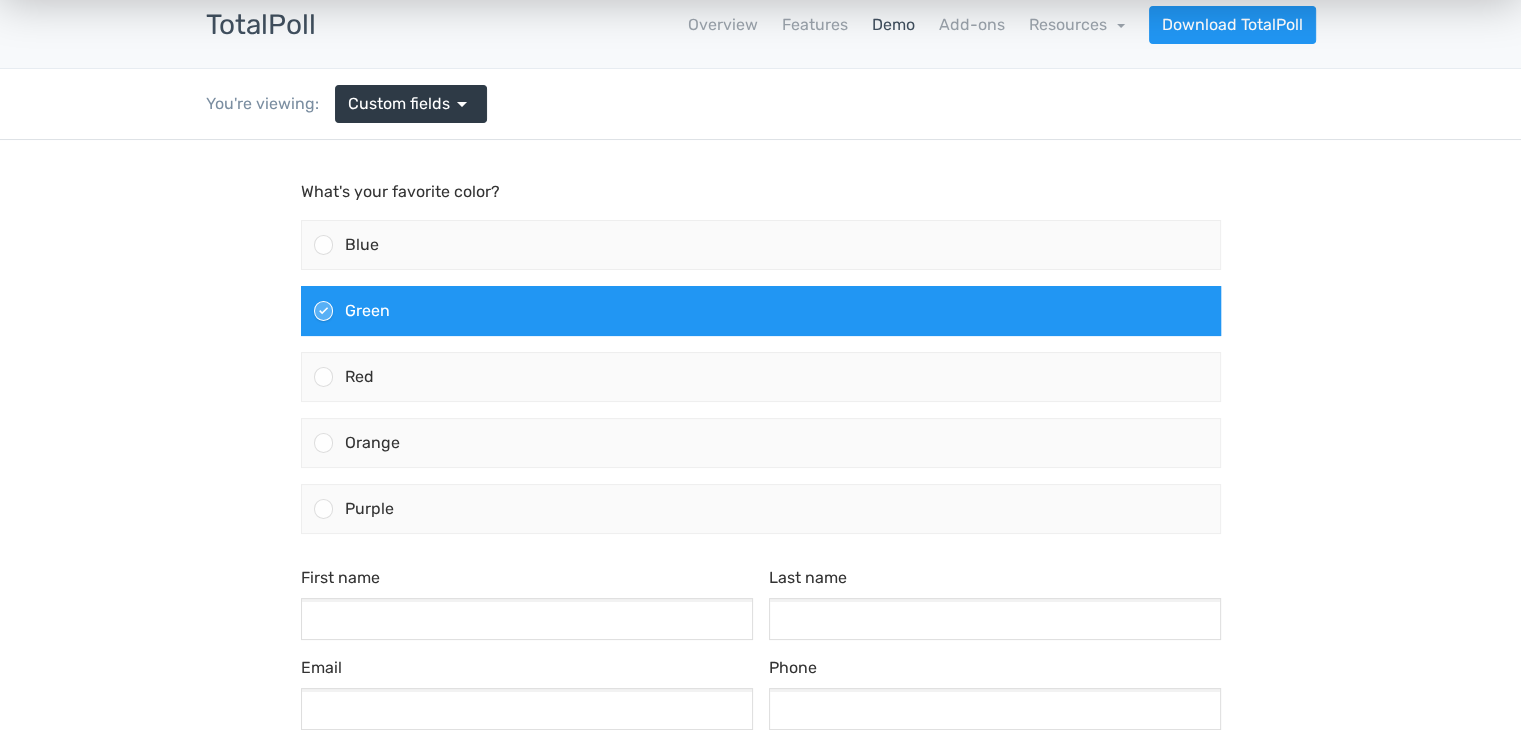 click on "What's your favorite color?
Blue
Green
Red" at bounding box center (760, 641) 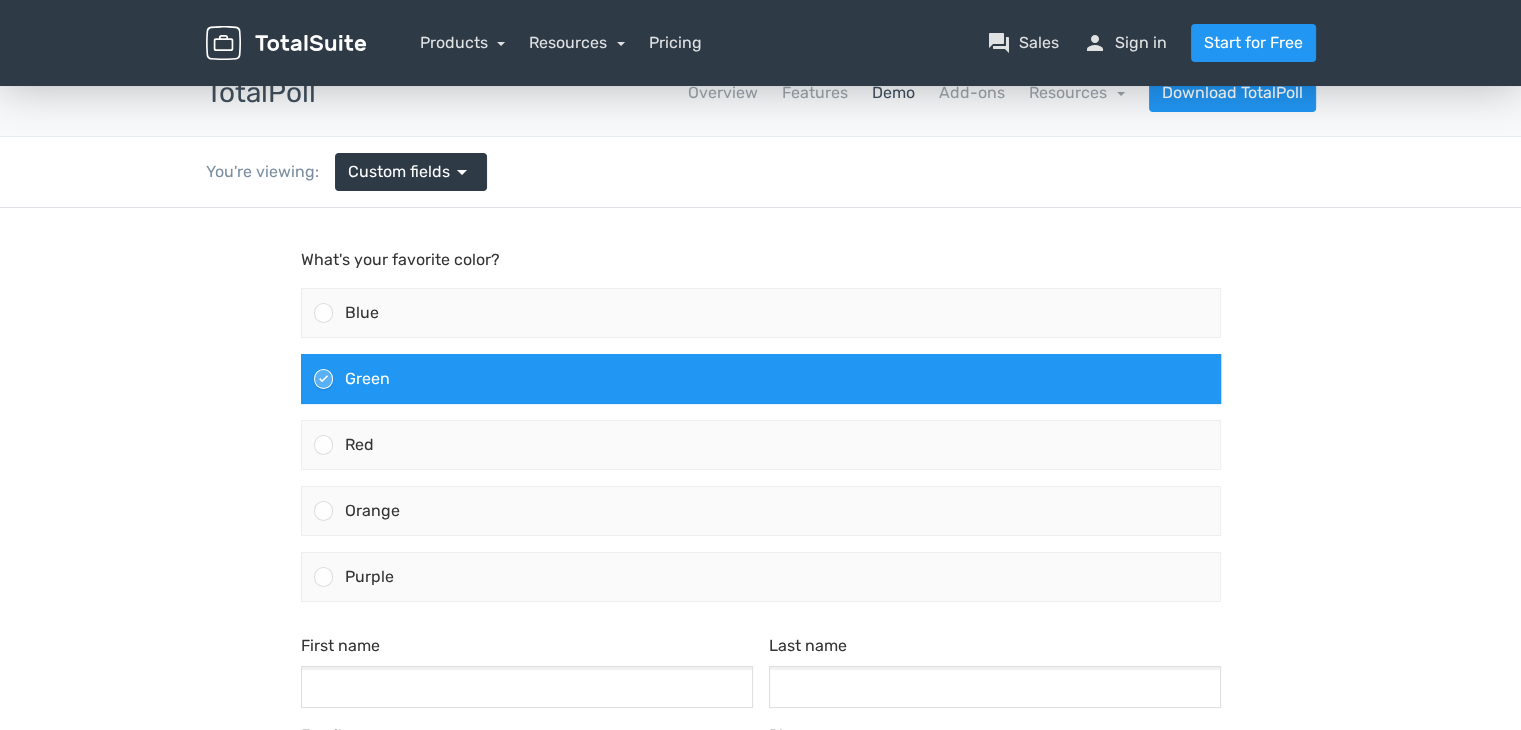 scroll, scrollTop: 0, scrollLeft: 0, axis: both 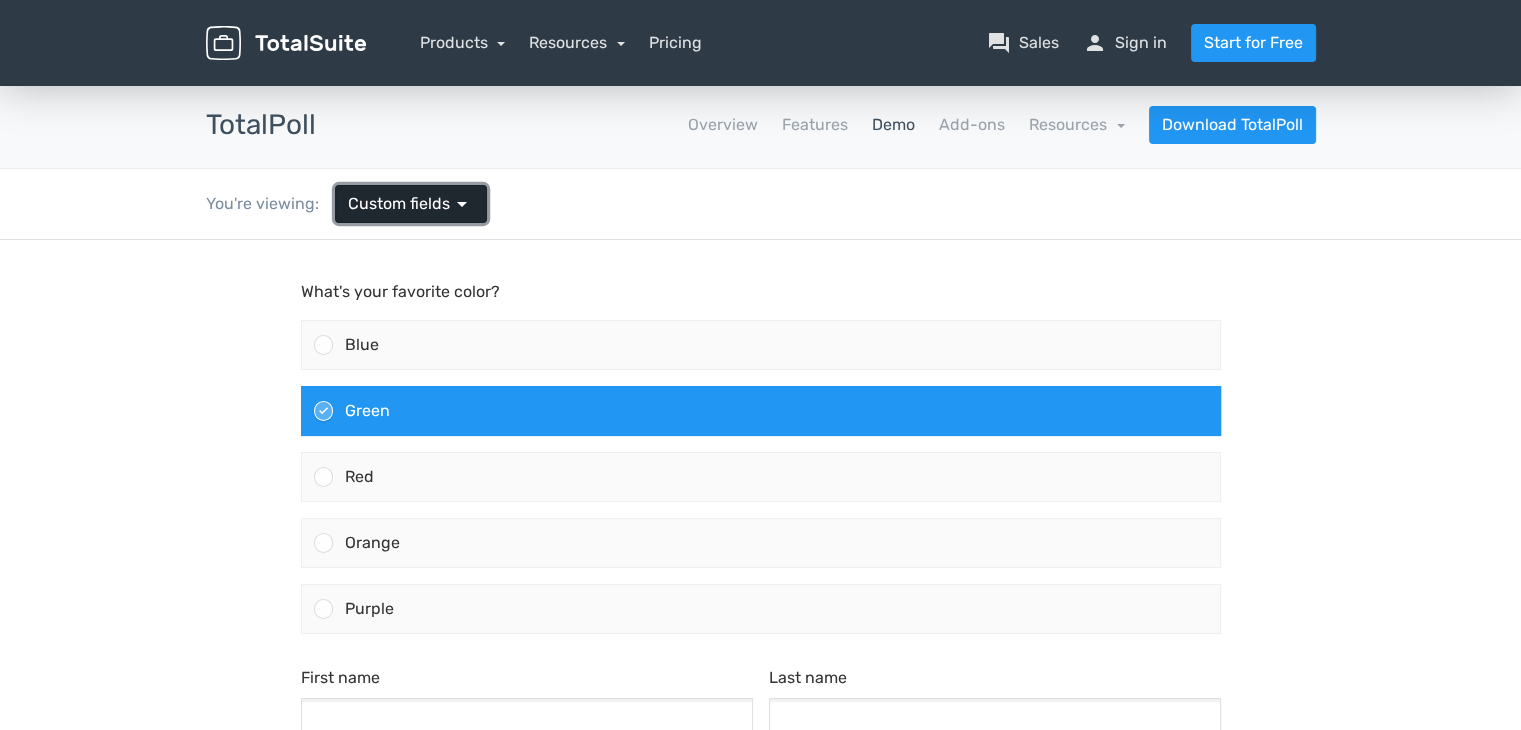 click on "Custom fields" at bounding box center [399, 204] 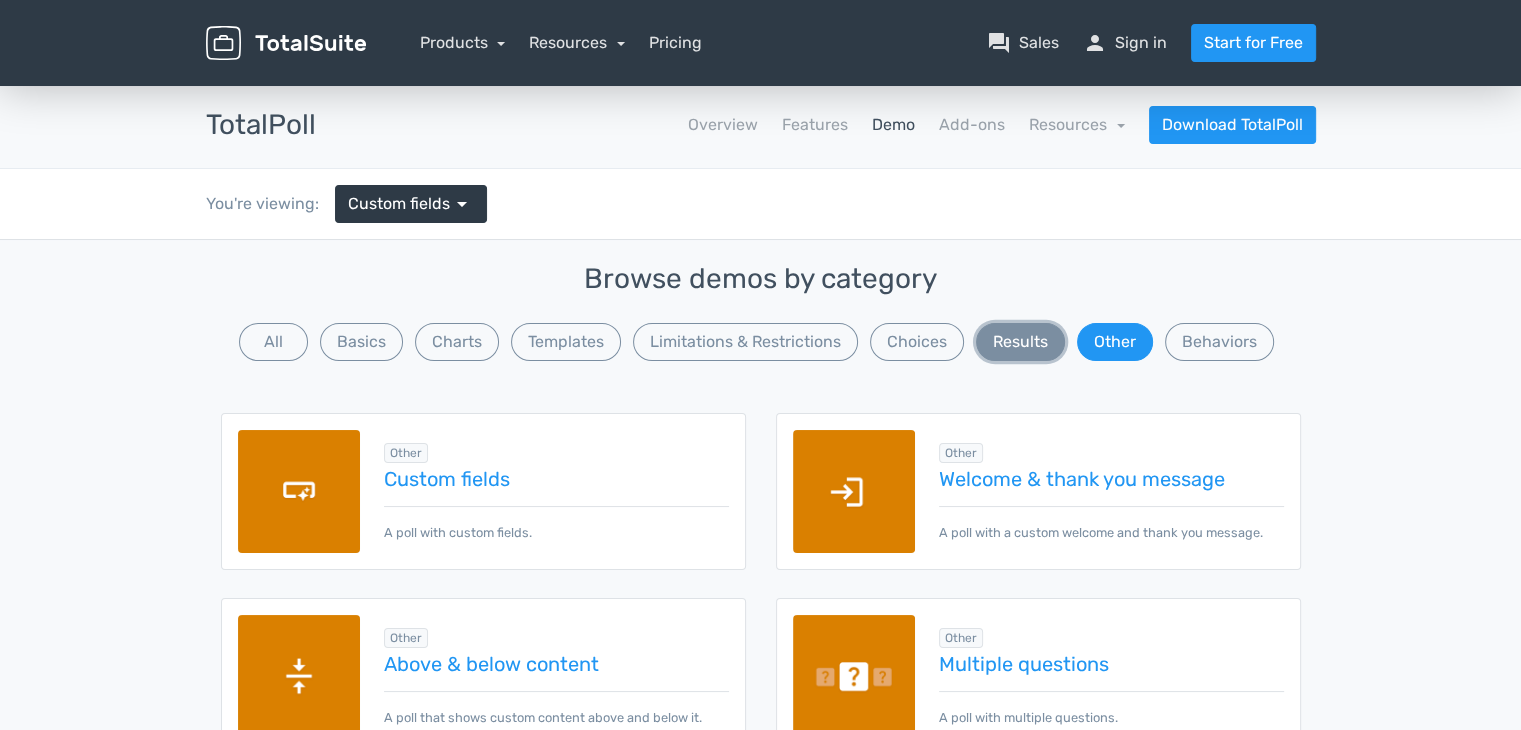 click on "Results" at bounding box center [1020, 342] 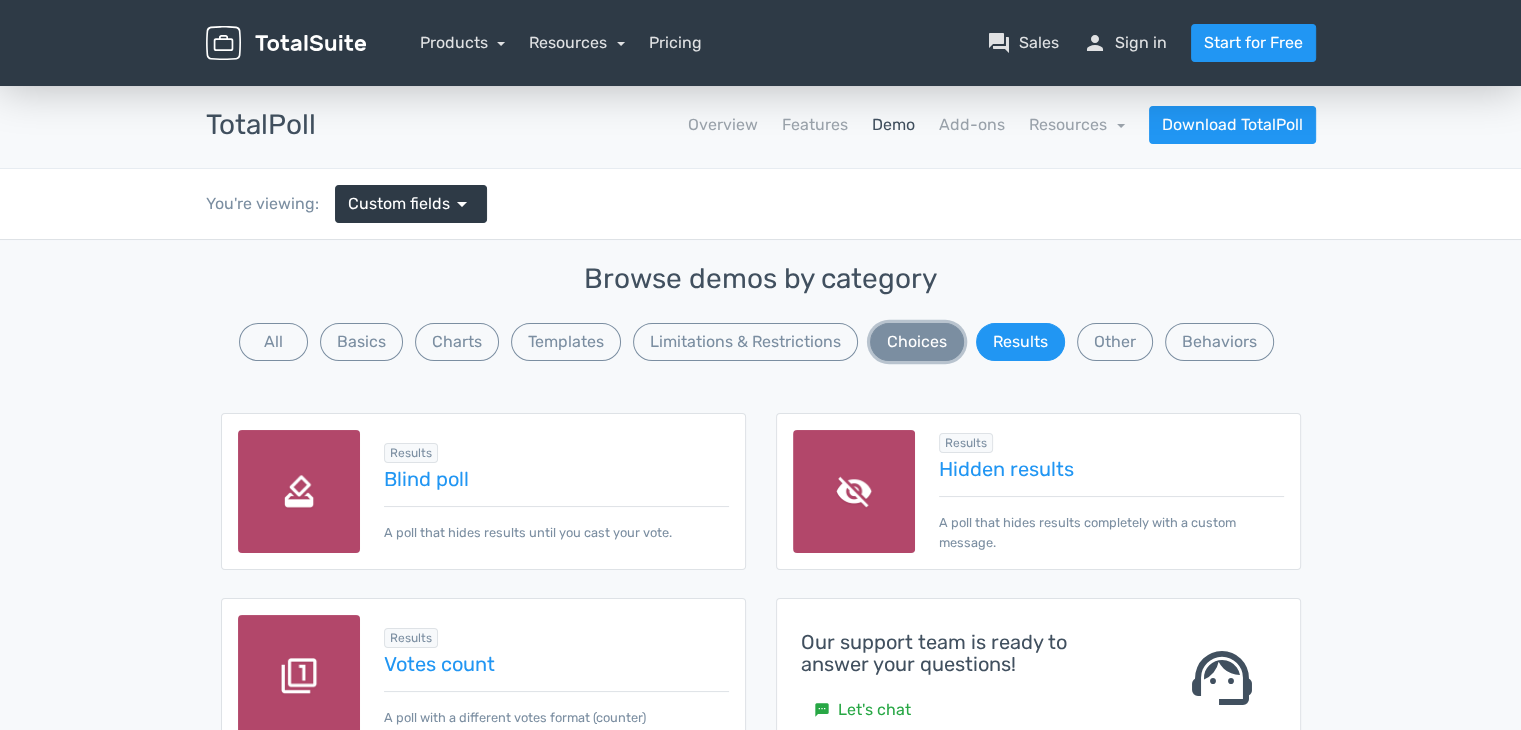 click on "Choices" at bounding box center [917, 342] 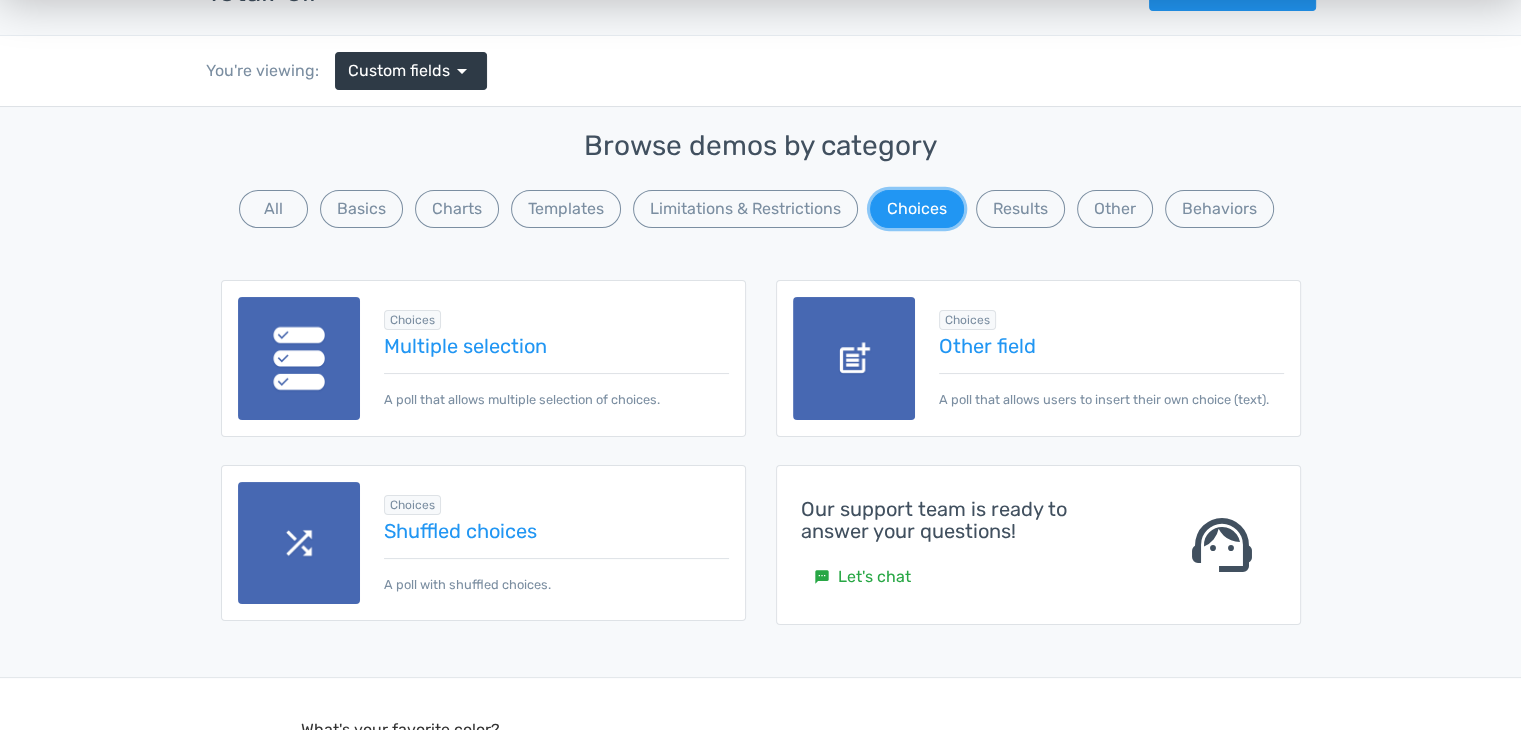 scroll, scrollTop: 100, scrollLeft: 0, axis: vertical 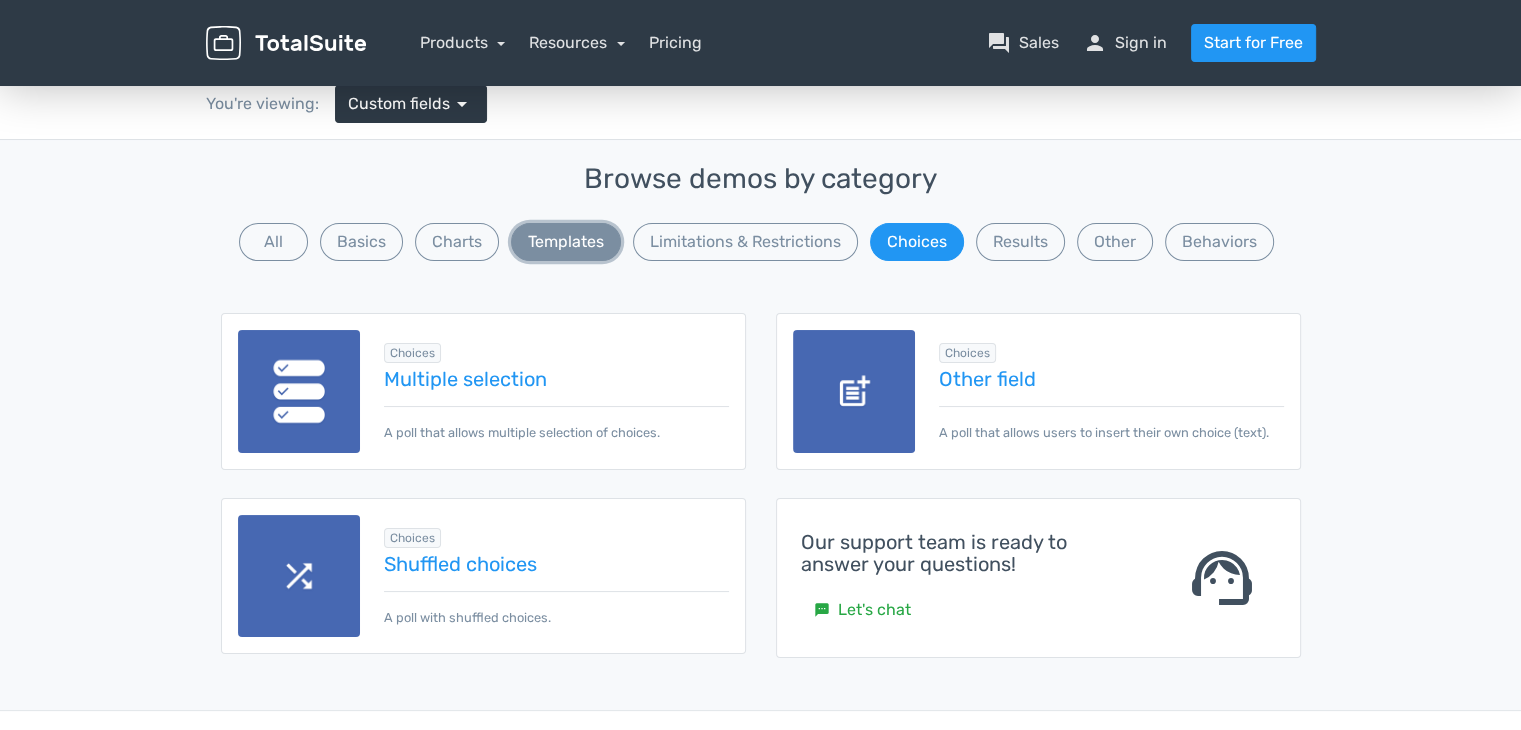 click on "Templates" at bounding box center (566, 242) 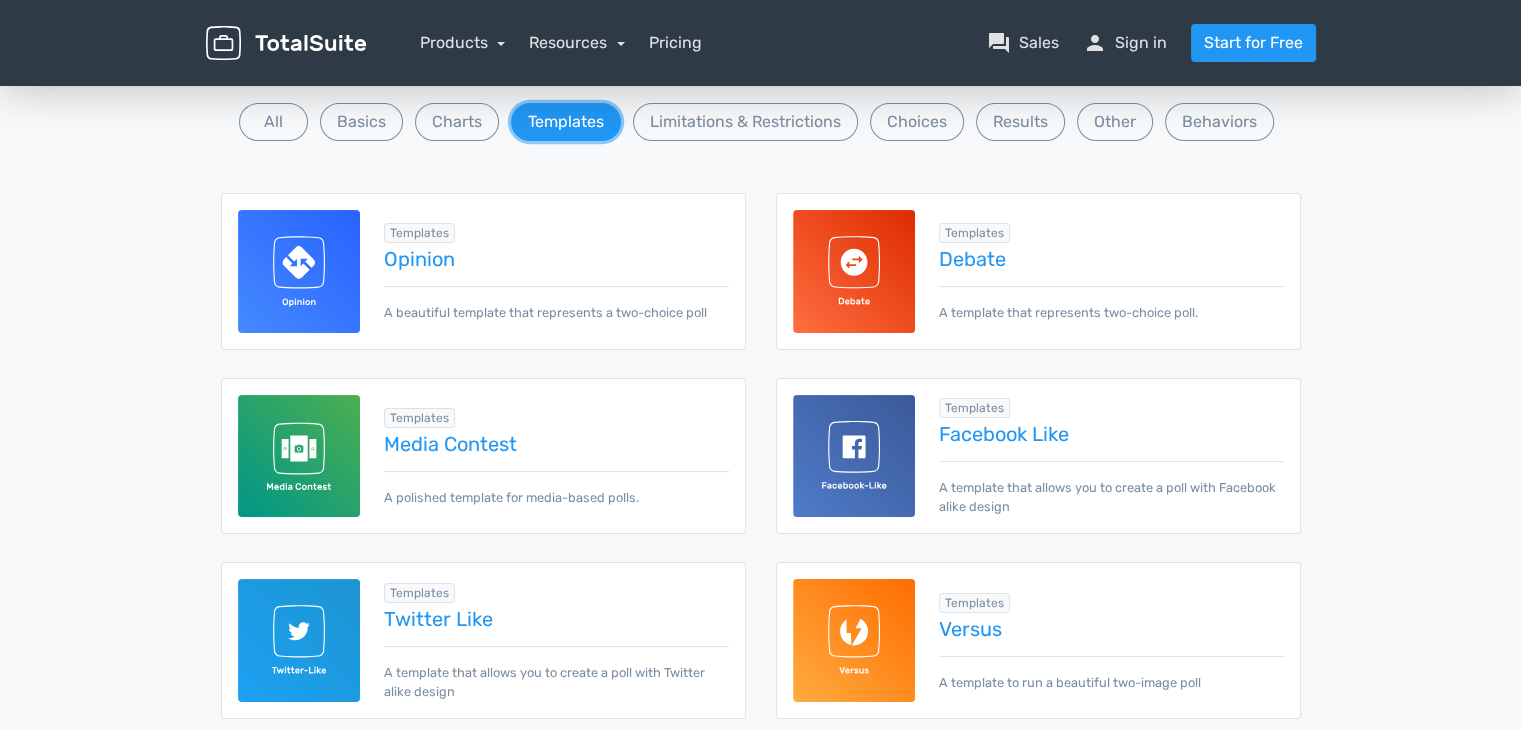 scroll, scrollTop: 200, scrollLeft: 0, axis: vertical 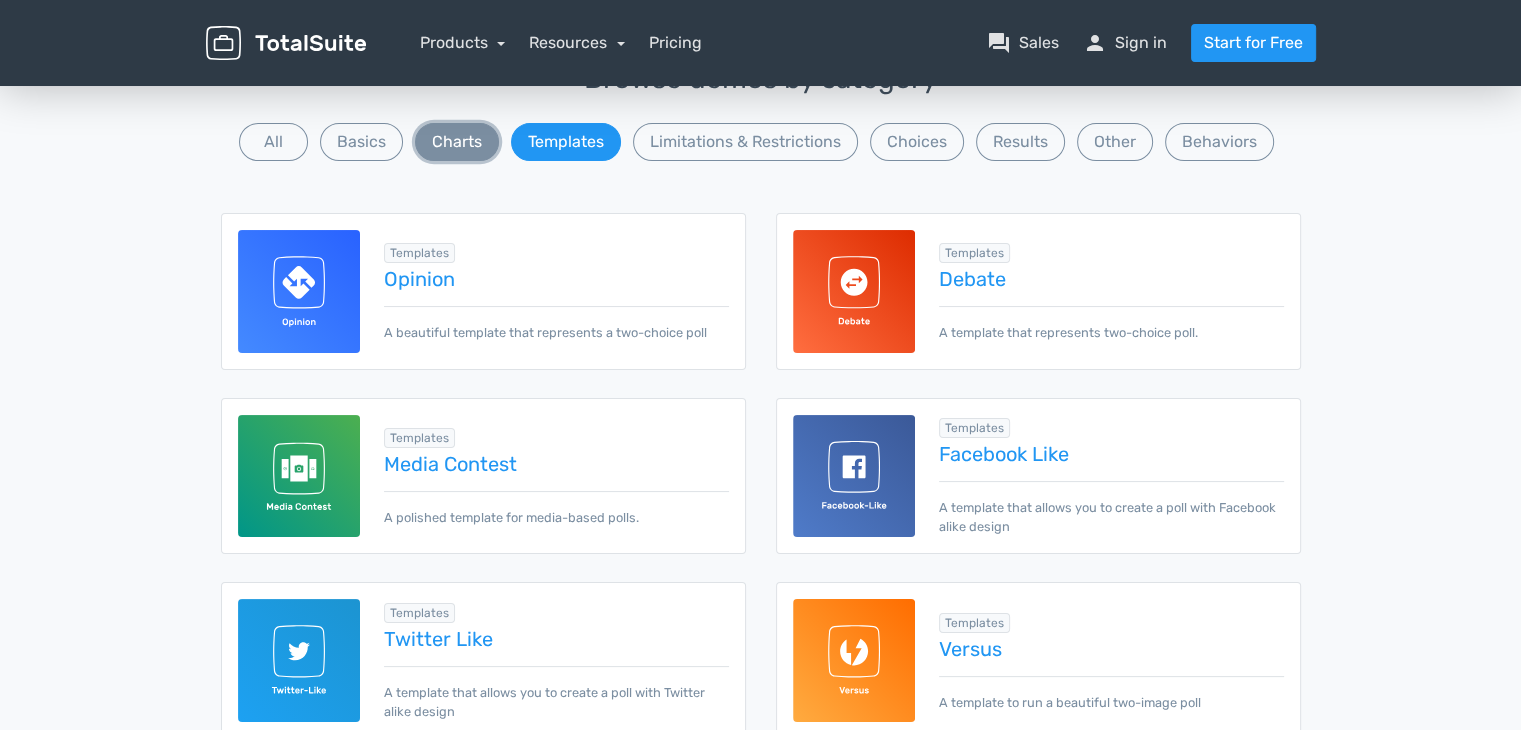 click on "Charts" at bounding box center (457, 142) 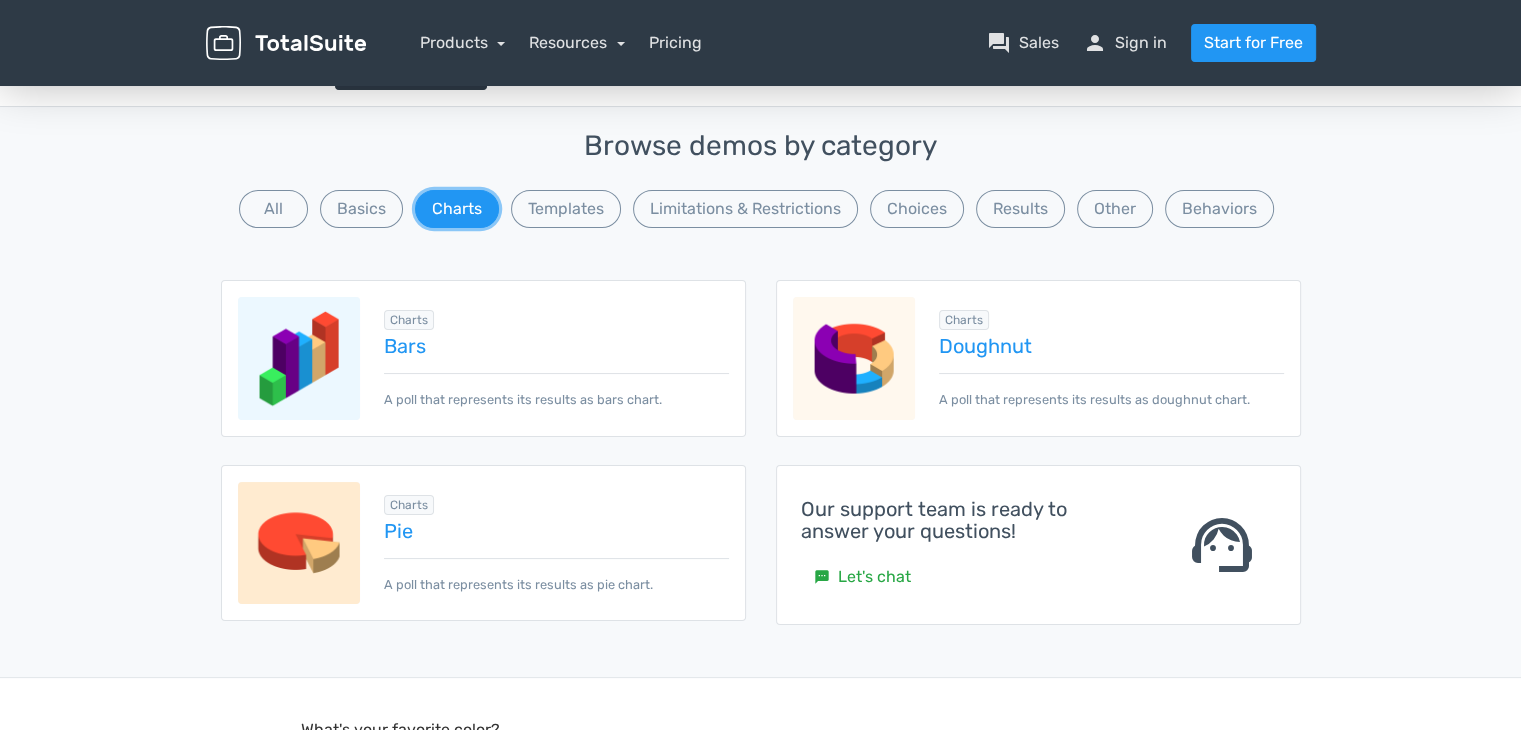 scroll, scrollTop: 100, scrollLeft: 0, axis: vertical 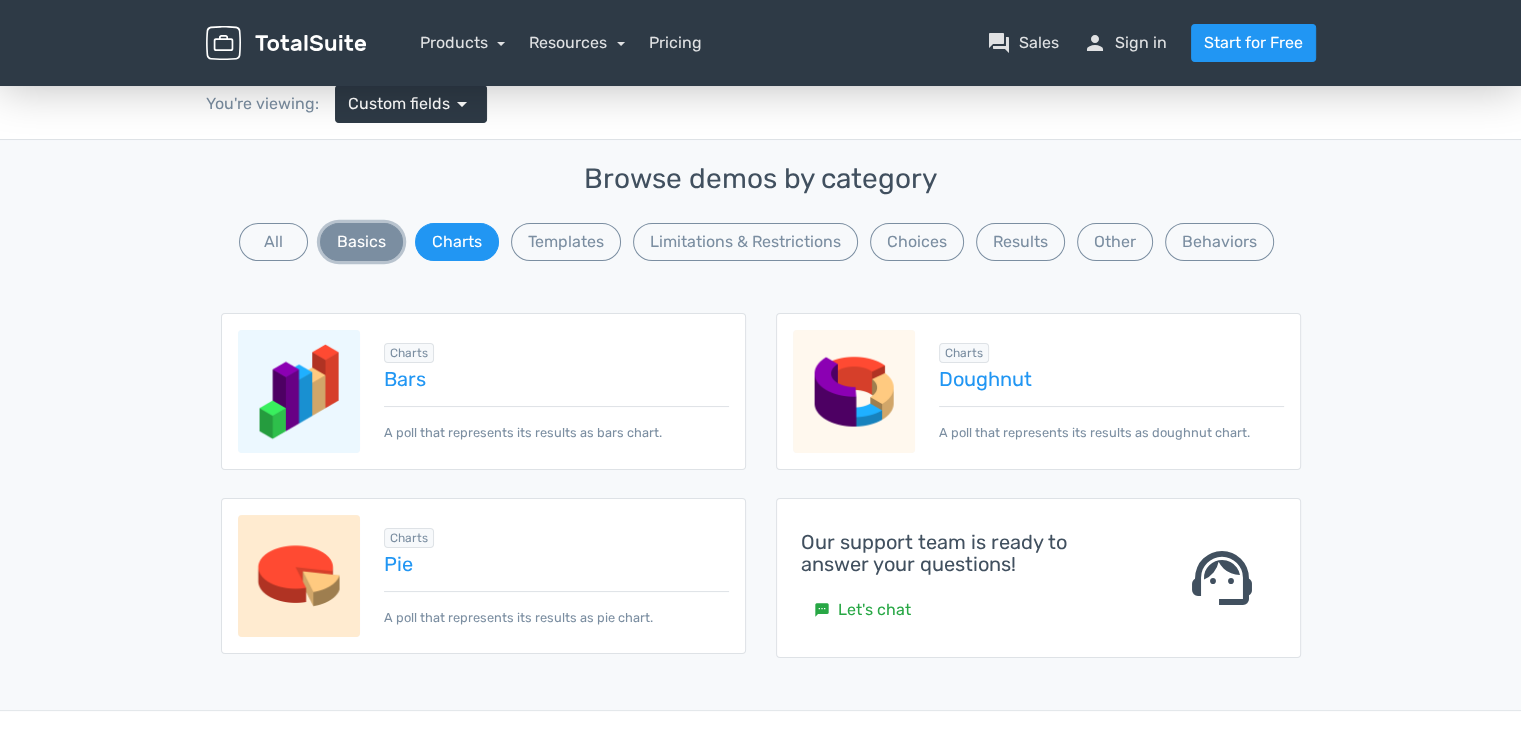 click on "Basics" at bounding box center (361, 242) 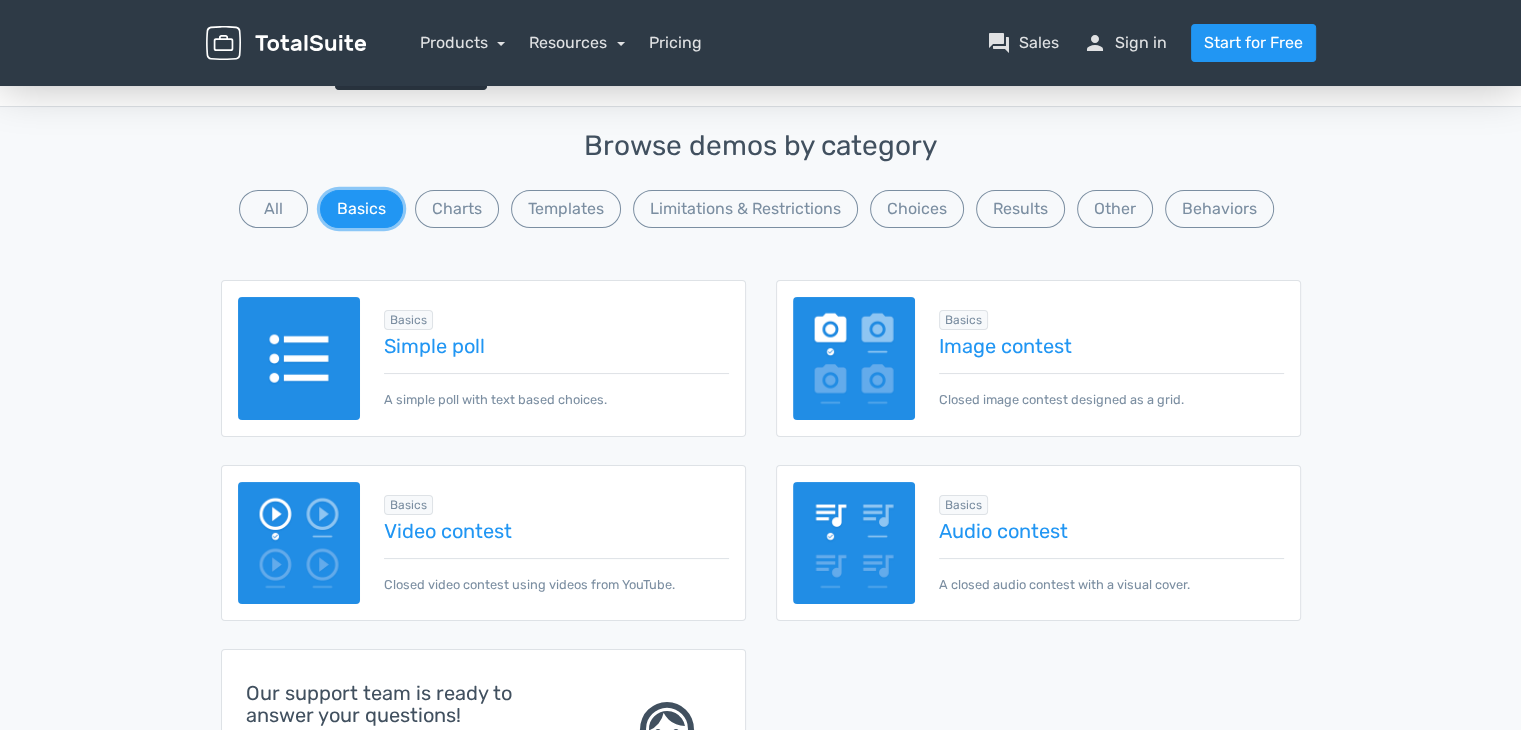 scroll, scrollTop: 200, scrollLeft: 0, axis: vertical 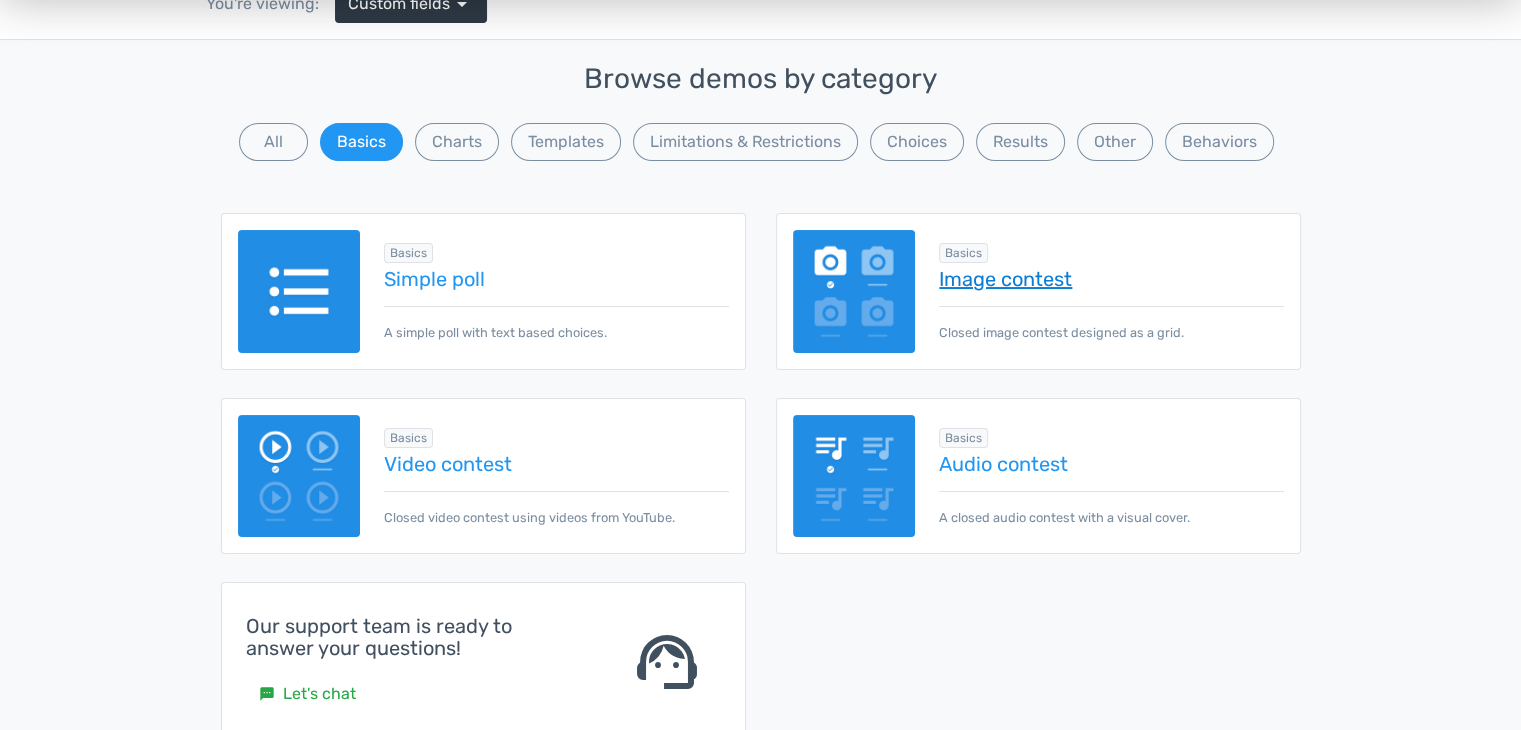click on "Image contest" at bounding box center (1111, 279) 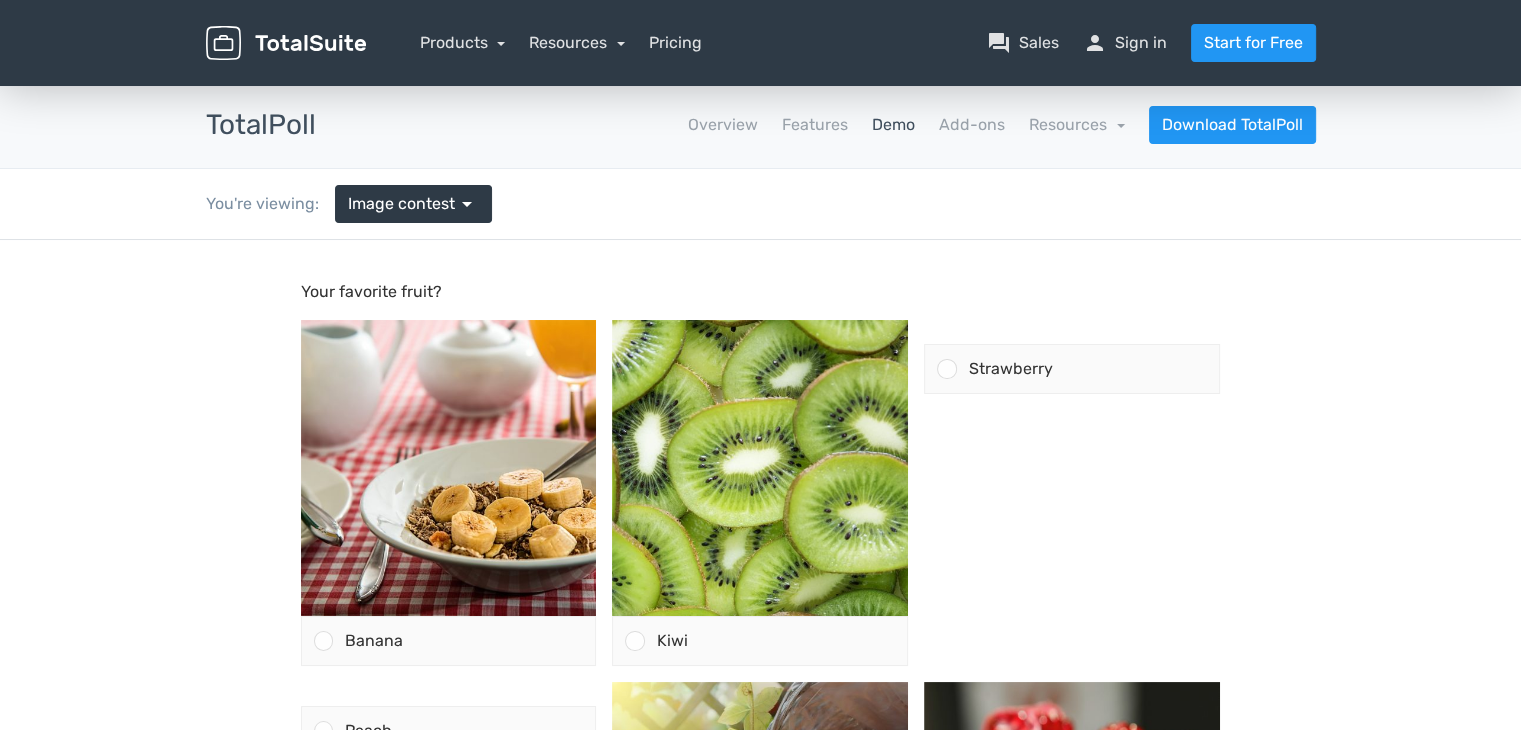 scroll, scrollTop: 0, scrollLeft: 0, axis: both 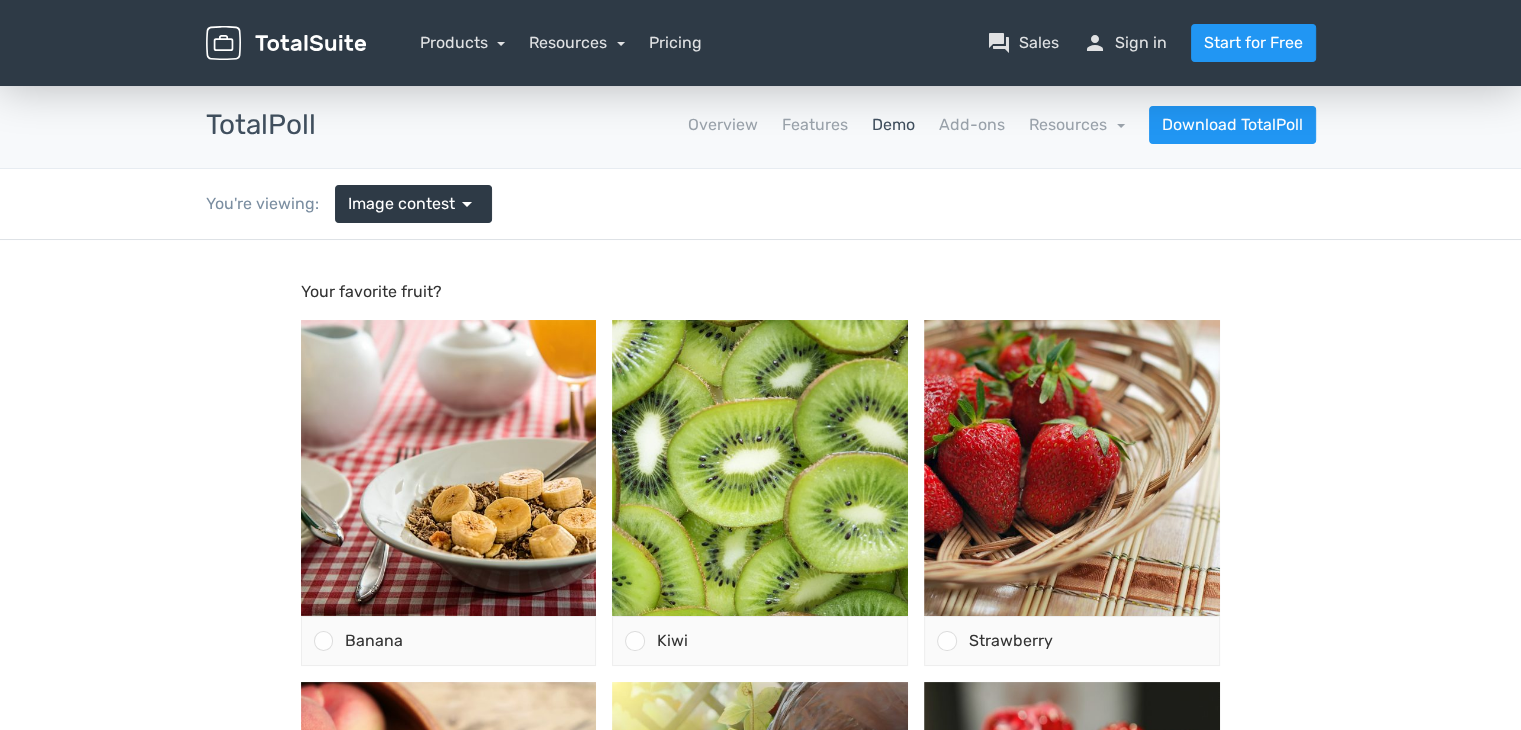 click on "You're viewing:" at bounding box center (270, 204) 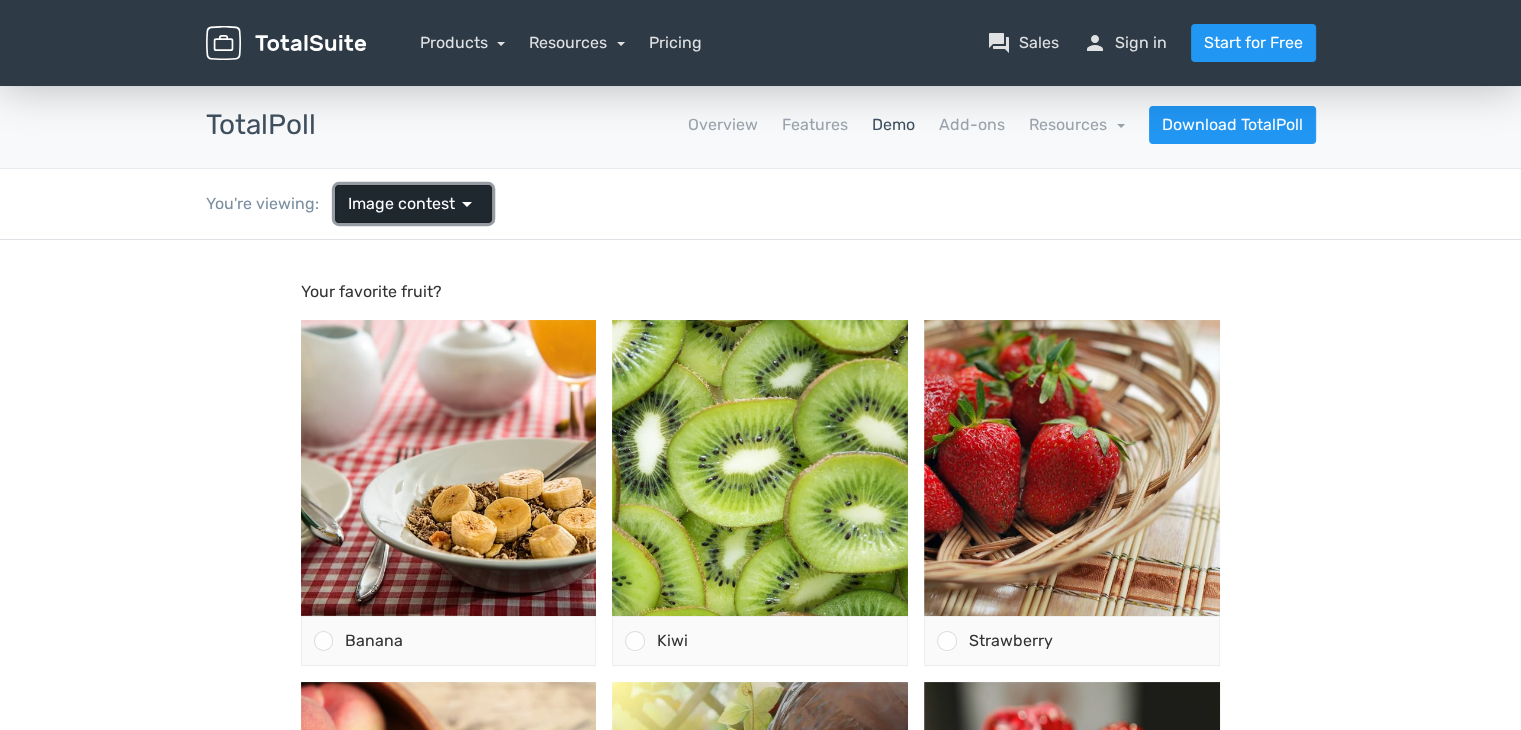 click on "Image contest" at bounding box center (401, 204) 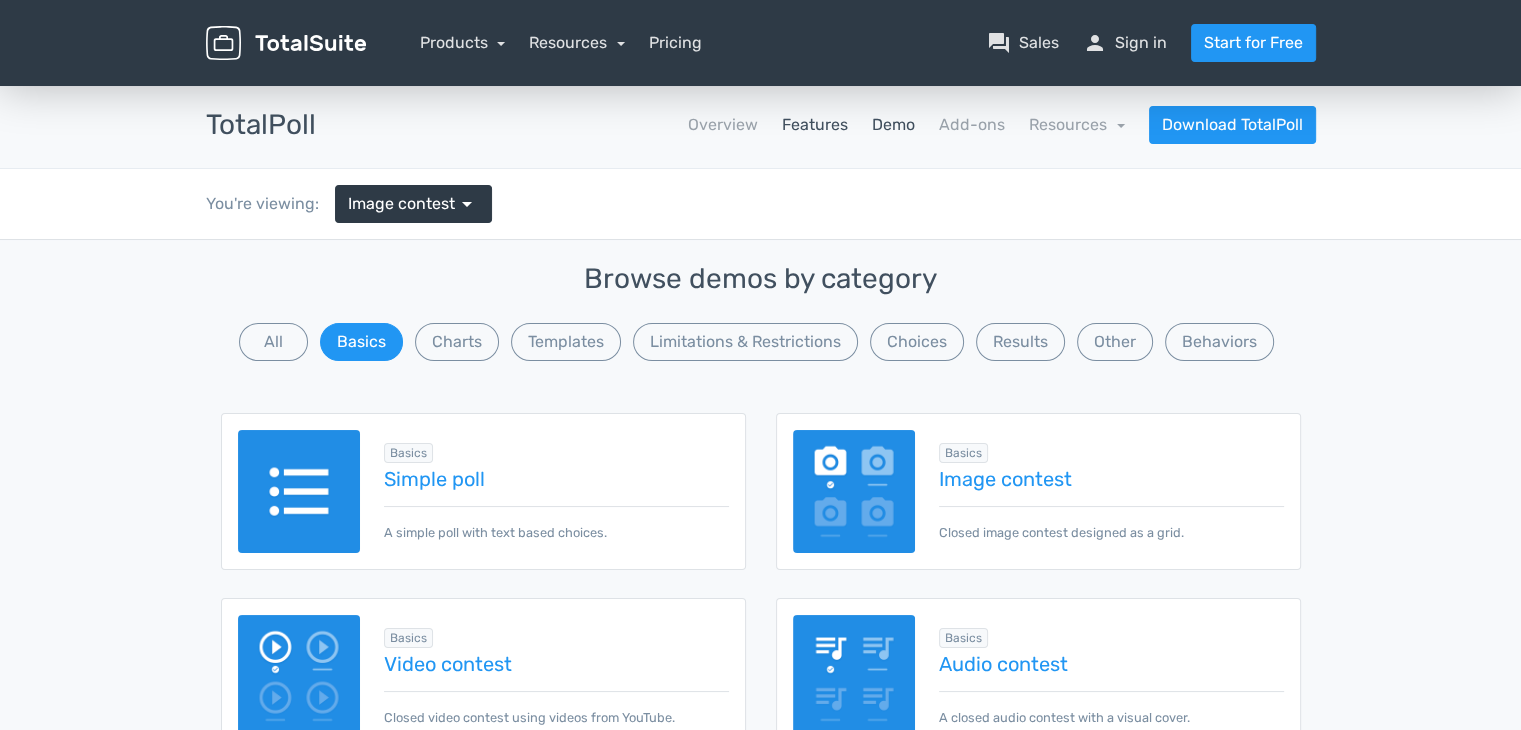 click on "Features" at bounding box center (815, 125) 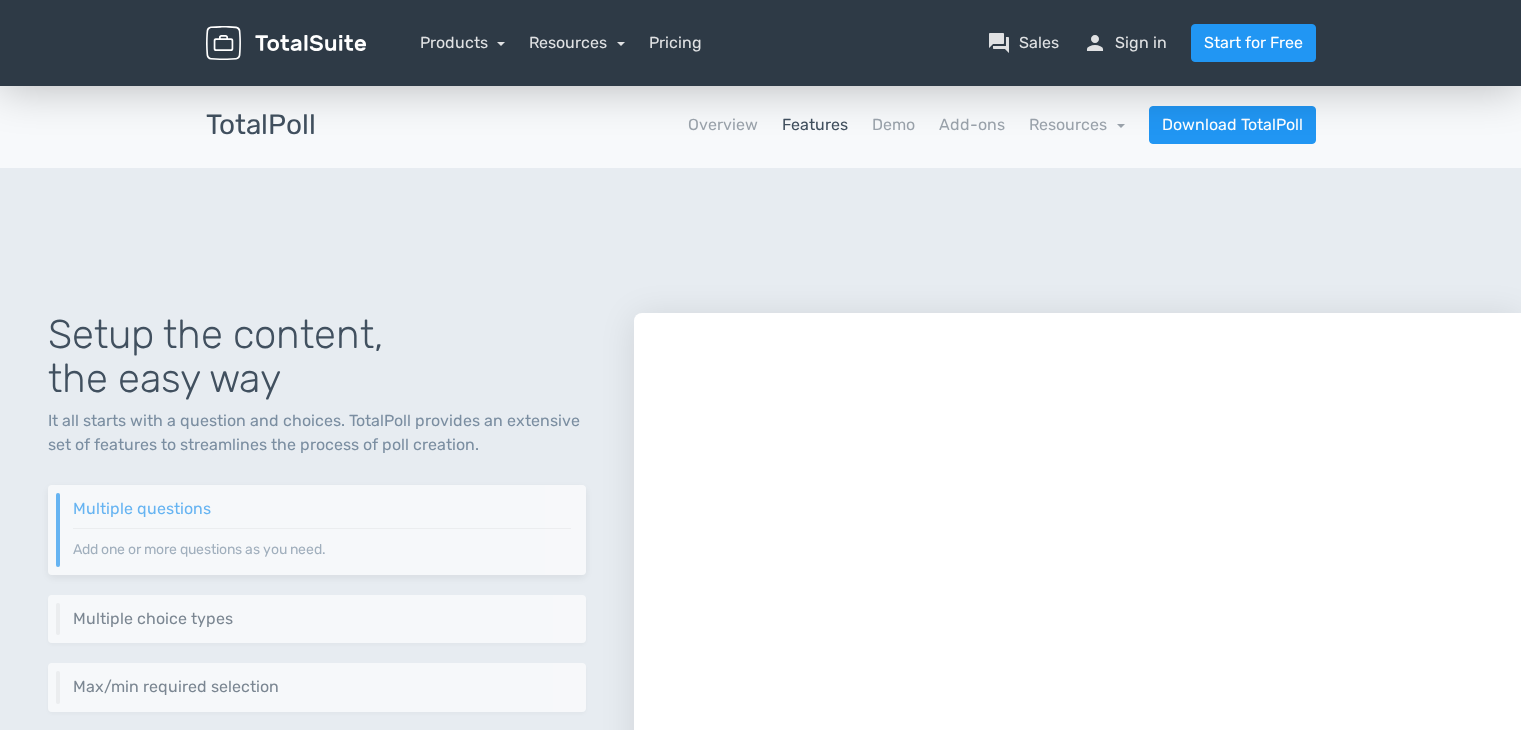 scroll, scrollTop: 0, scrollLeft: 0, axis: both 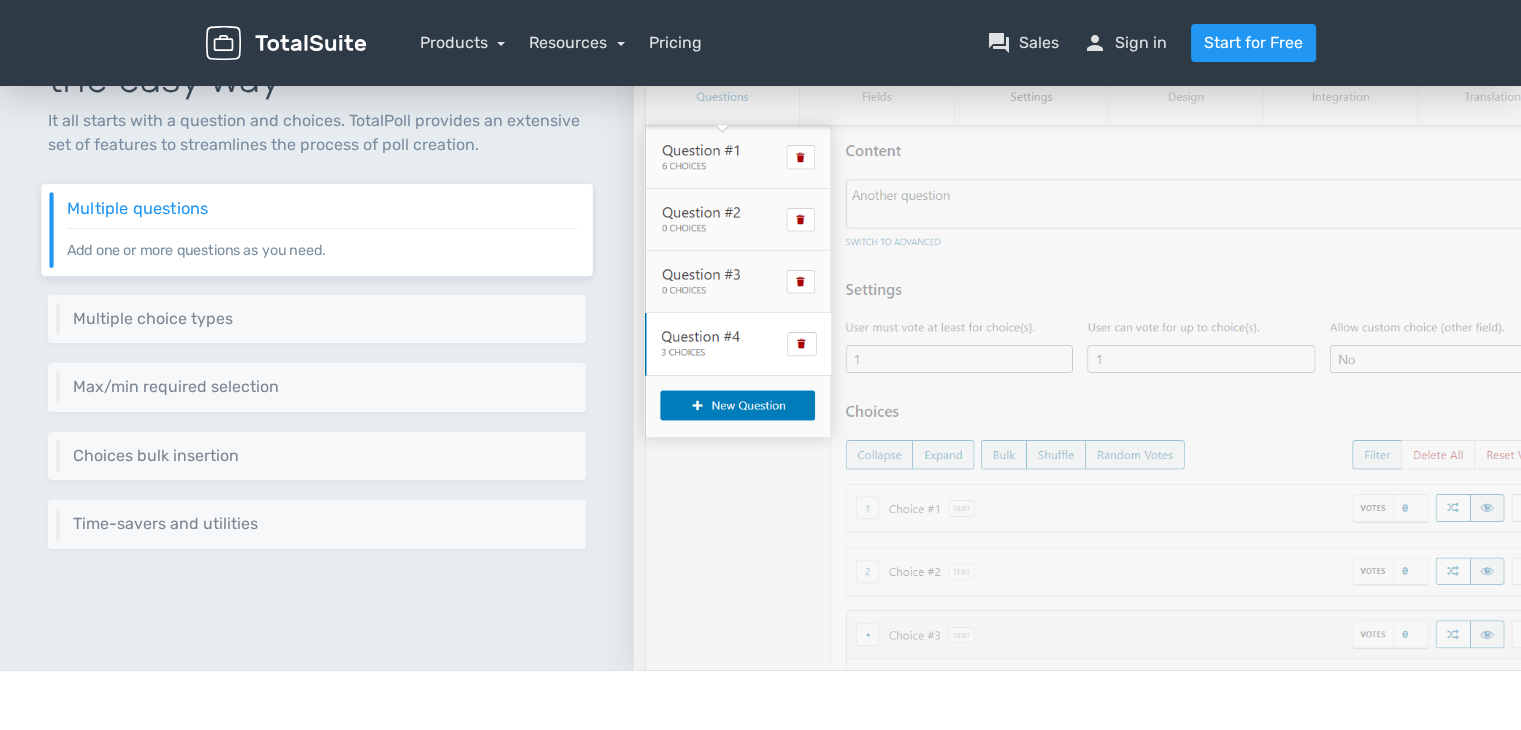 click on "Add one or more questions as you need." at bounding box center (322, 244) 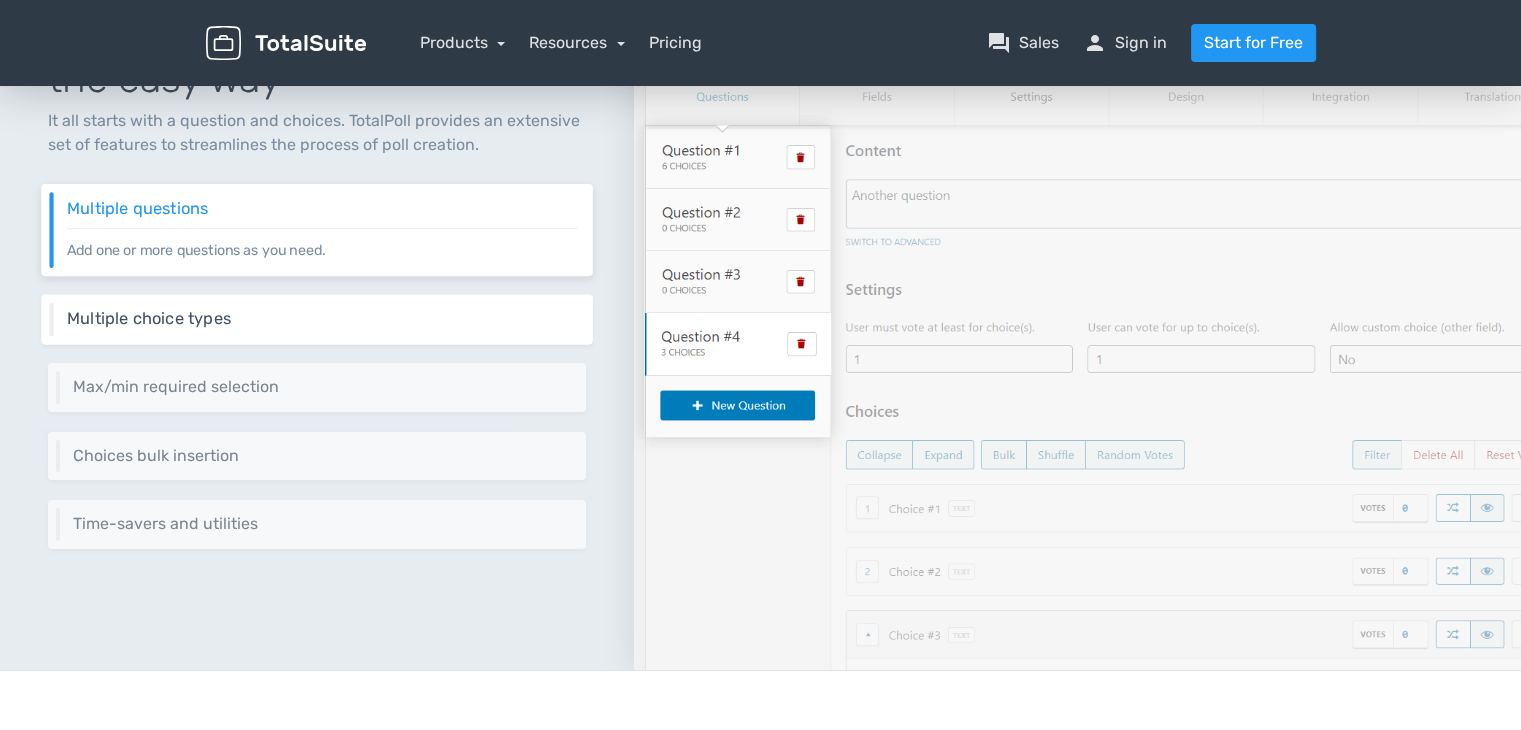 click on "Multiple choice types" at bounding box center (322, 318) 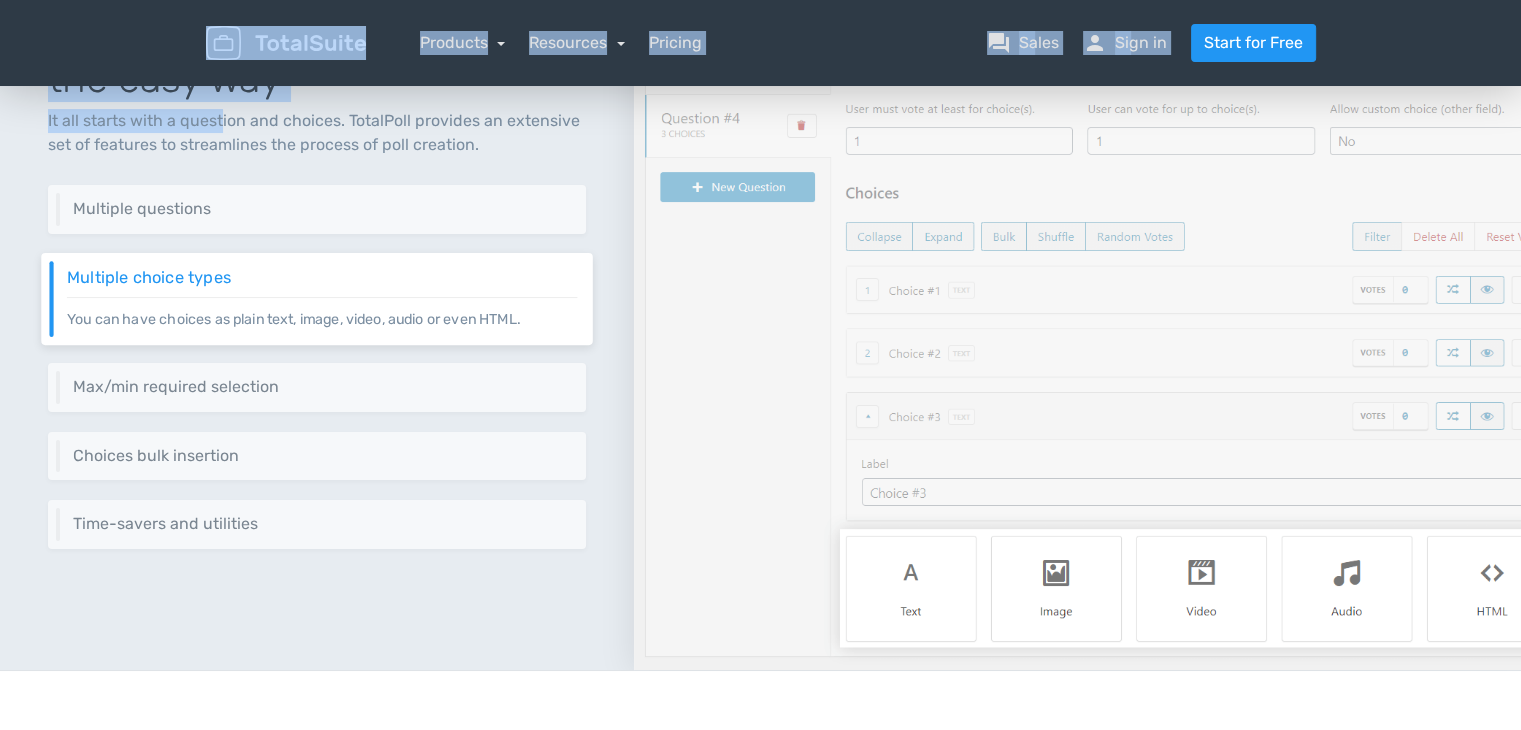 drag, startPoint x: 208, startPoint y: 82, endPoint x: 226, endPoint y: 240, distance: 159.02202 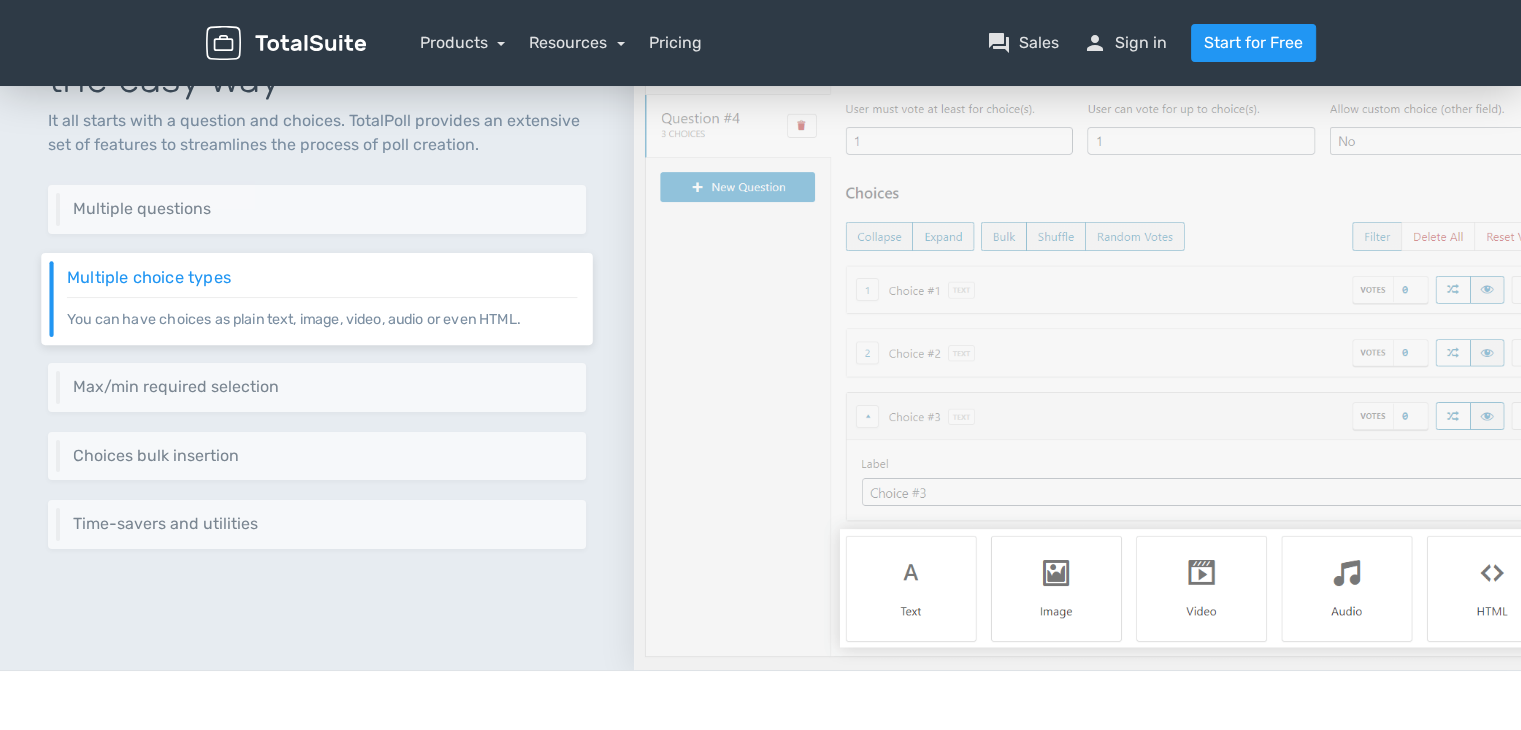 click on "You can have choices as plain text, image, video, audio or
even HTML." at bounding box center [322, 312] 